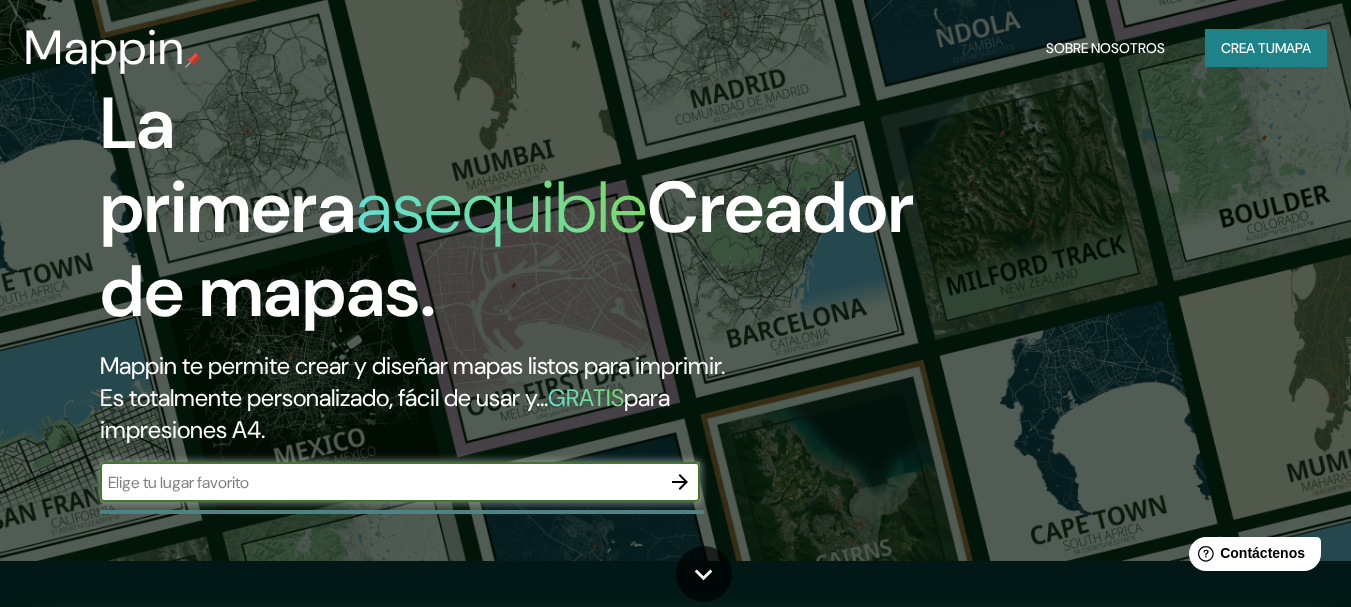 scroll, scrollTop: 0, scrollLeft: 0, axis: both 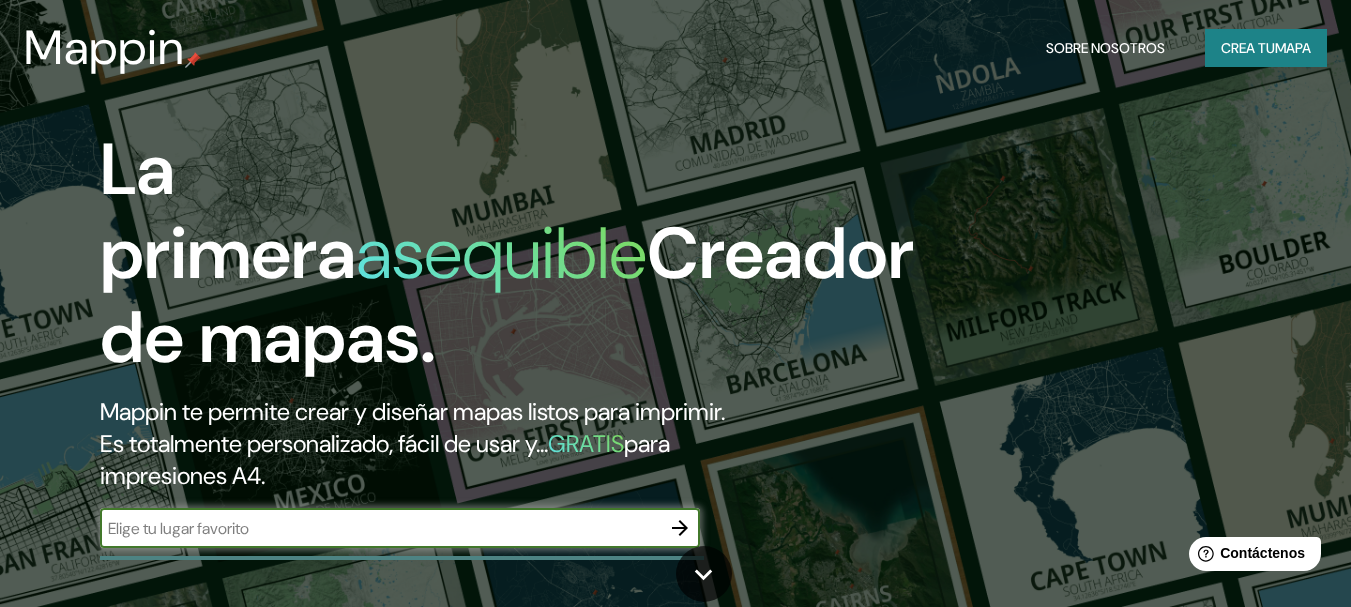 click at bounding box center [380, 528] 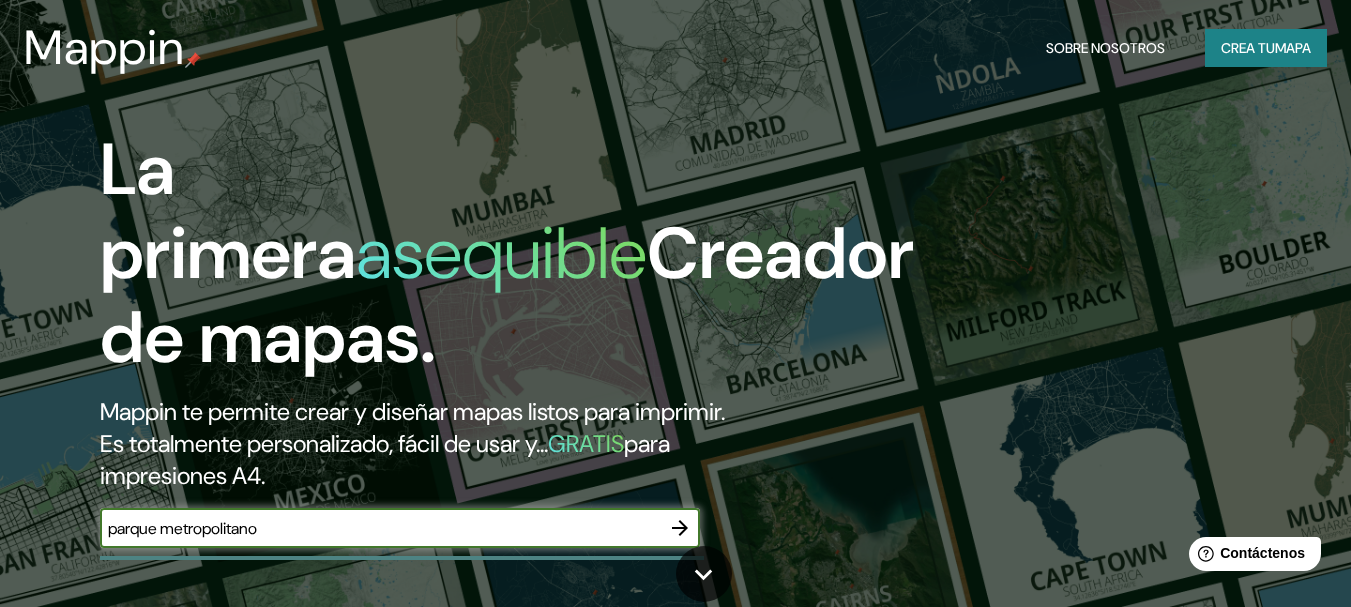 type on "parque metropolitano" 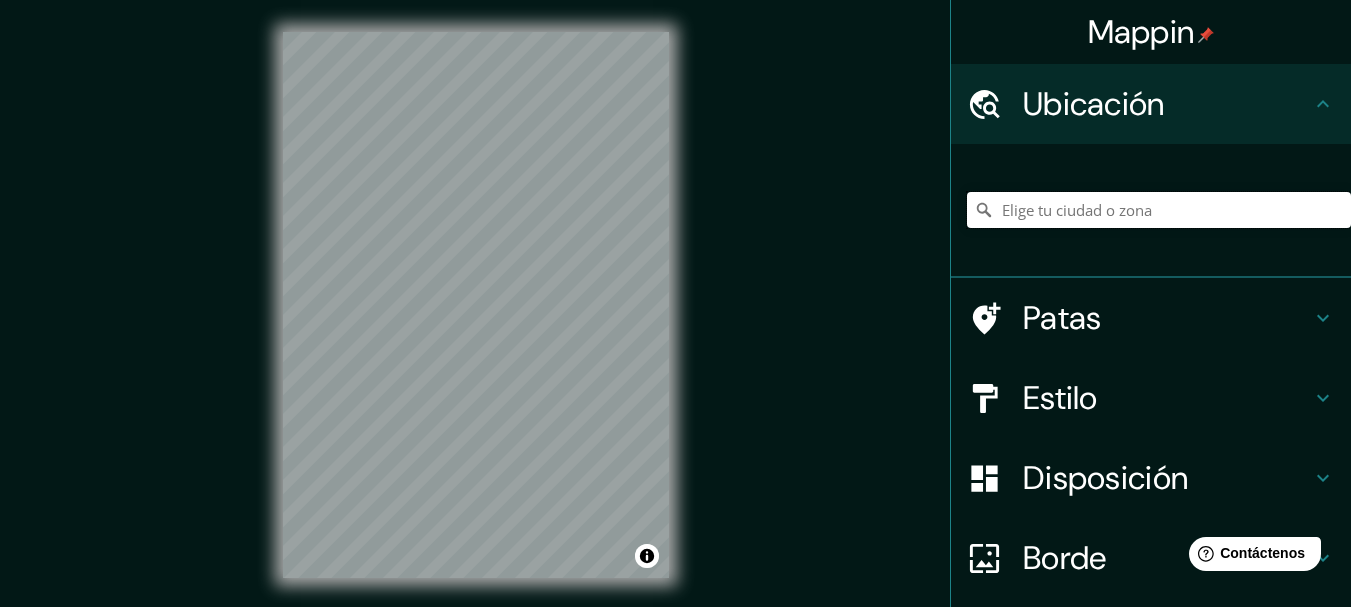 click at bounding box center (1159, 210) 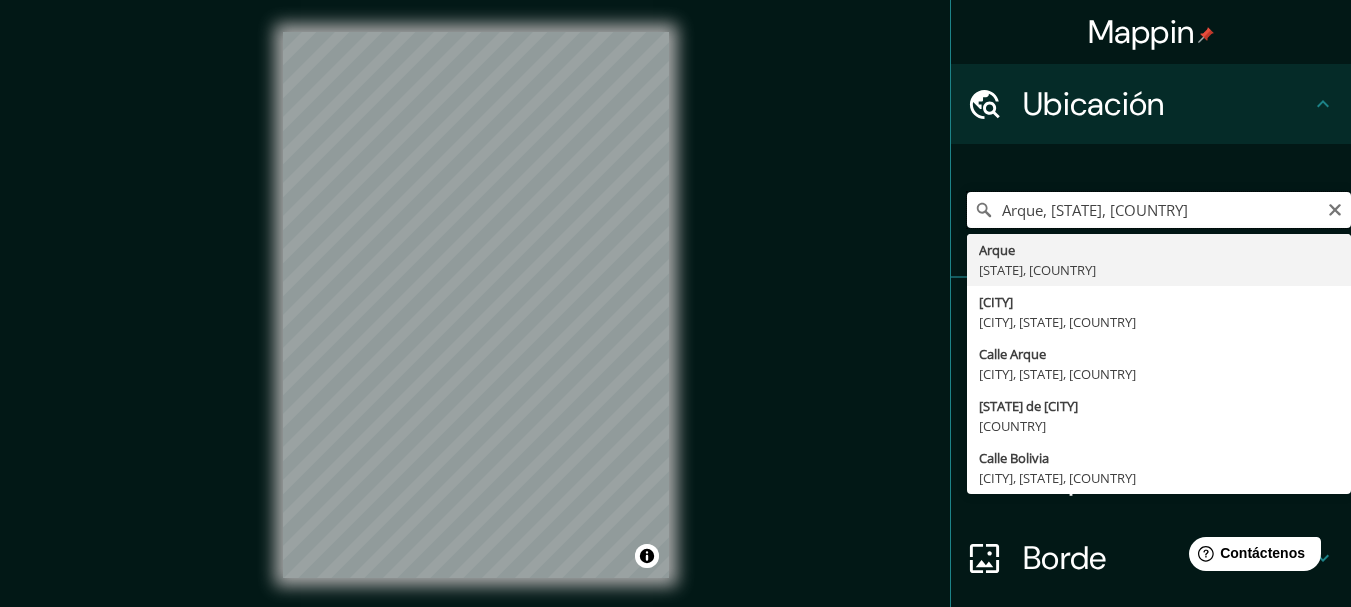click on "Arque, [STATE], [COUNTRY]" at bounding box center [1159, 210] 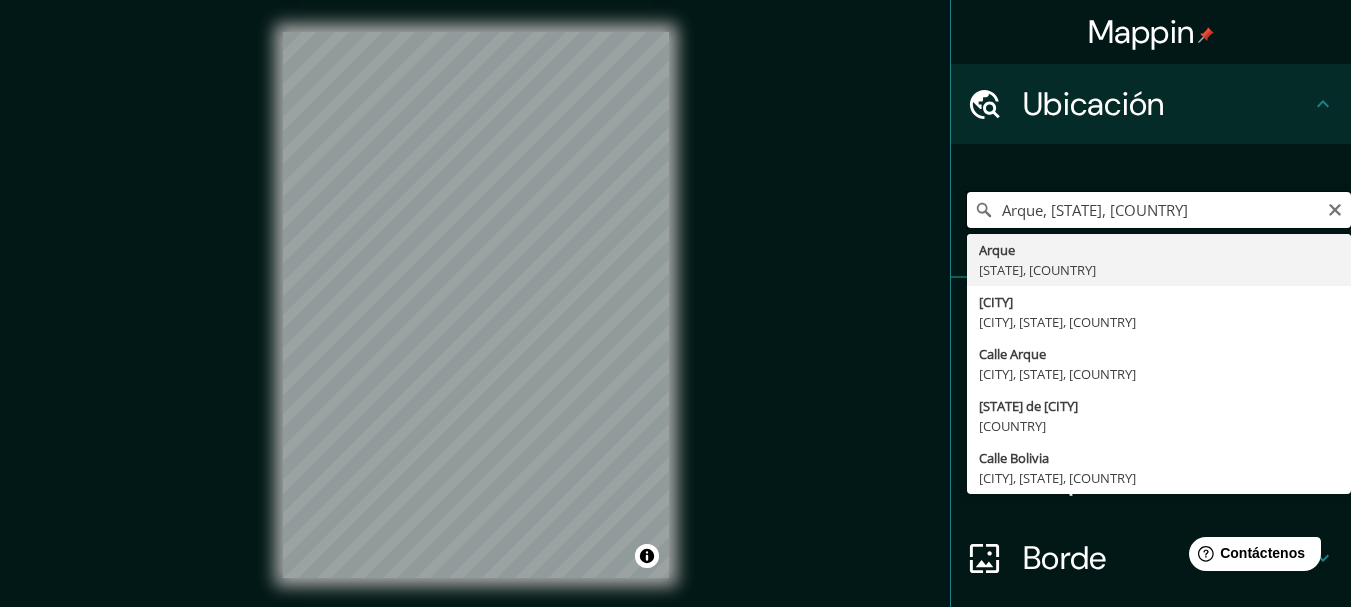 click on "Arque, [STATE], [COUNTRY]" at bounding box center [1159, 210] 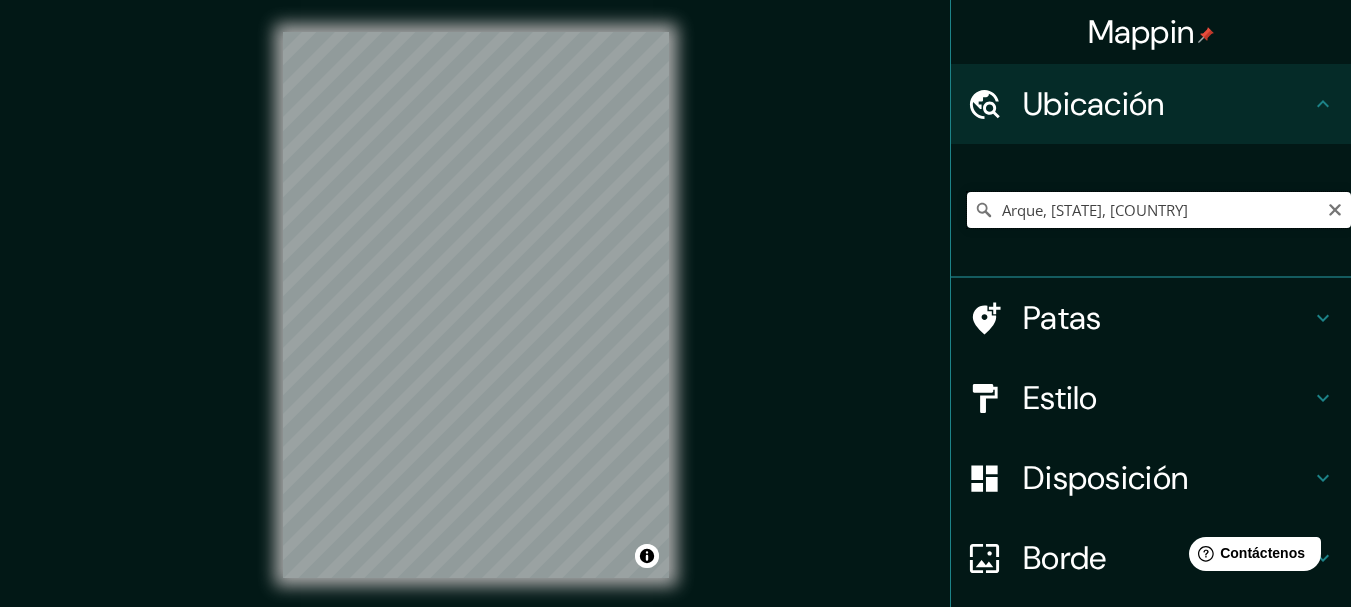 click on "Arque, [STATE], [COUNTRY]" at bounding box center [1159, 210] 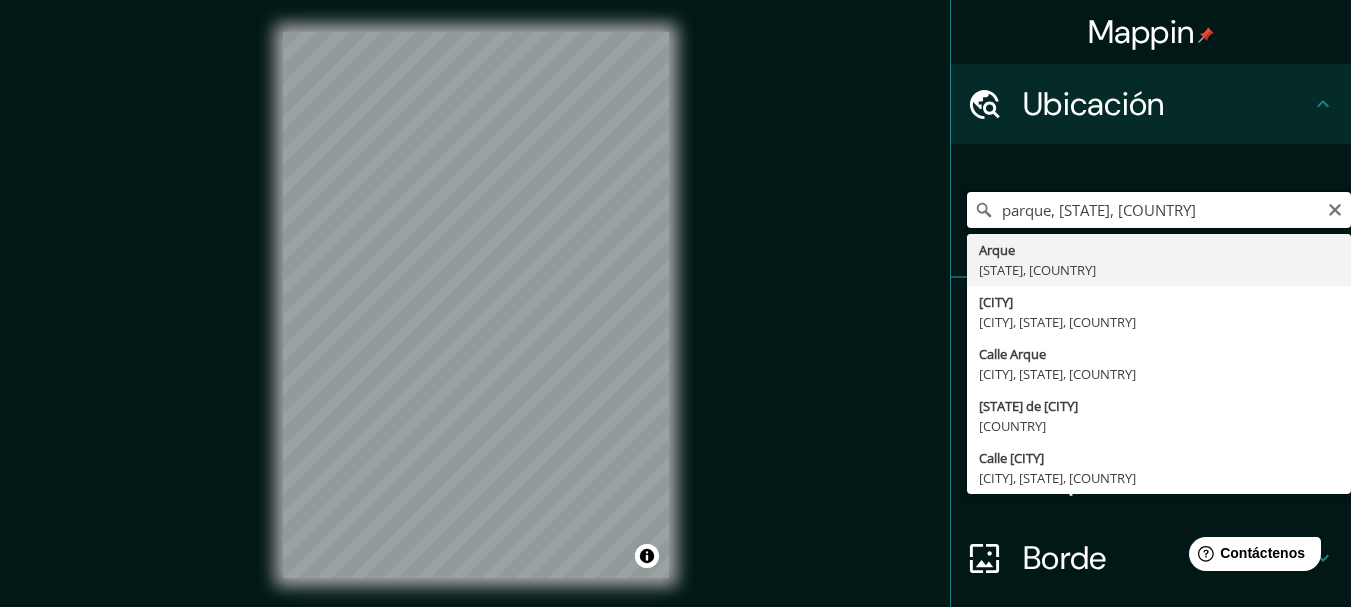 click on "parque, [STATE], [COUNTRY]" at bounding box center (1159, 210) 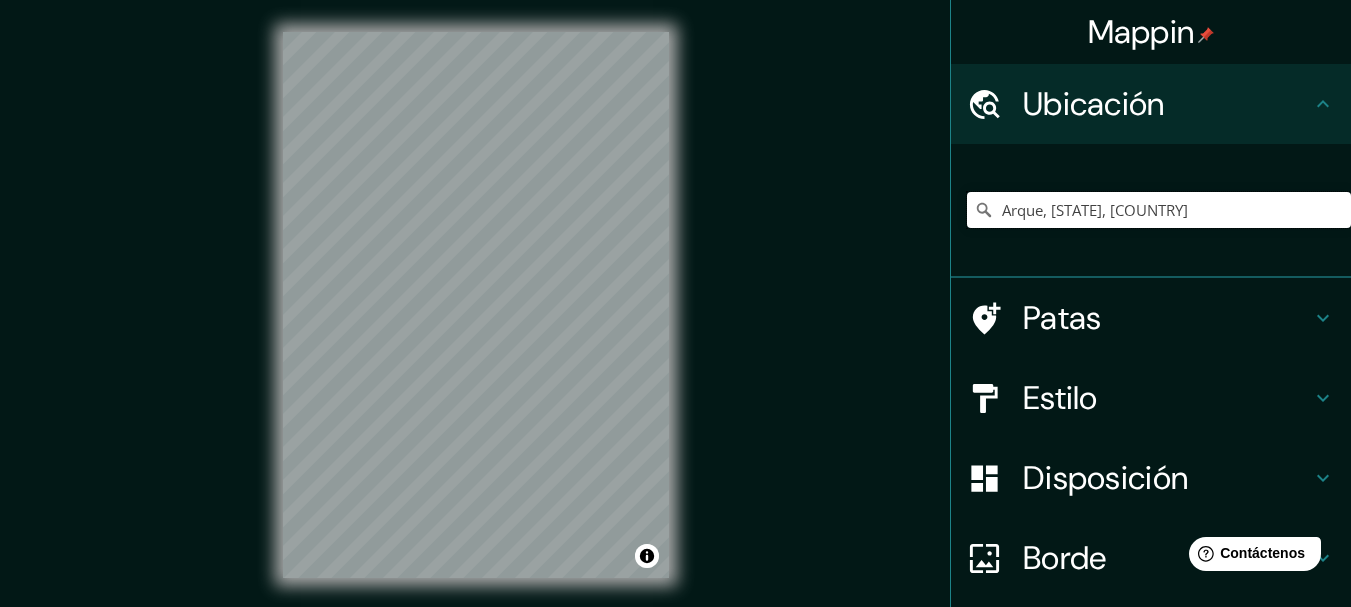 click on "Arque, [STATE], [COUNTRY]" at bounding box center (1159, 210) 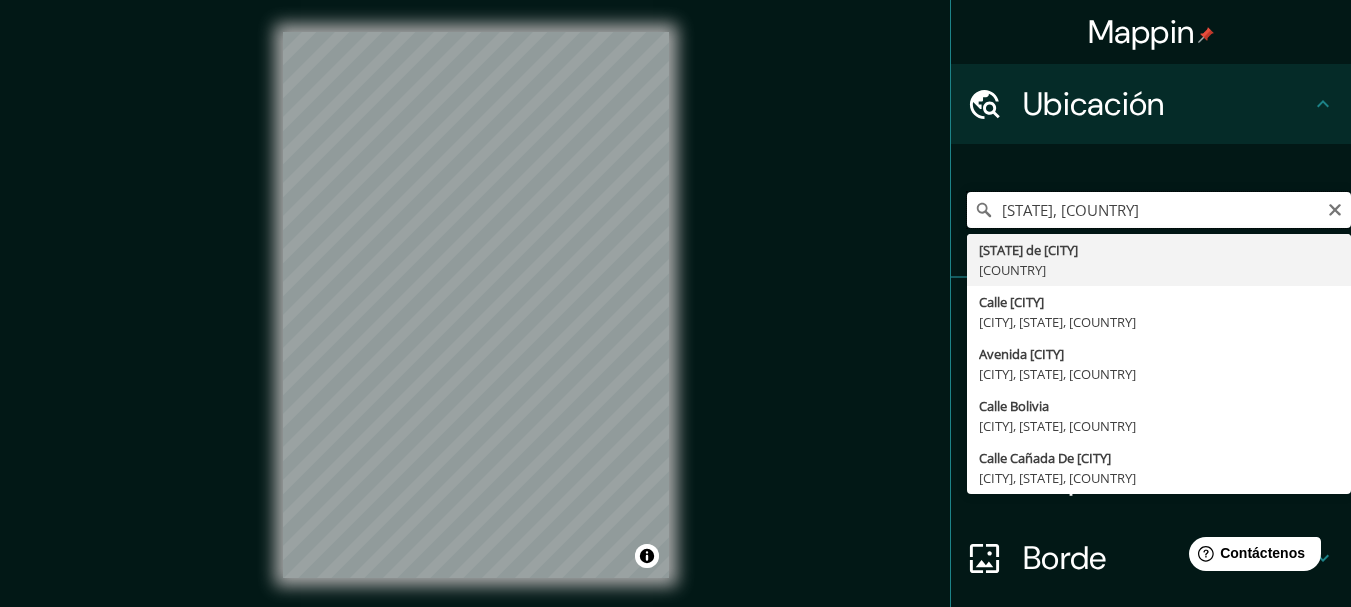 click on "[STATE], [COUNTRY]" at bounding box center (1159, 210) 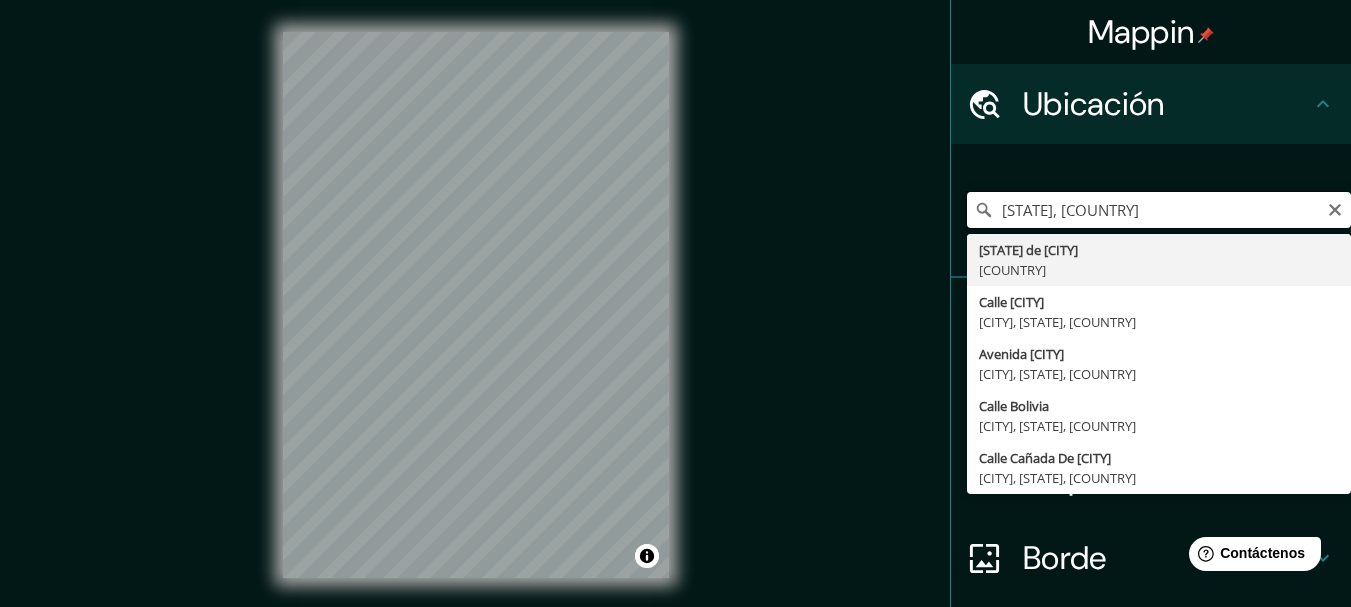 click on "[STATE], [COUNTRY]" at bounding box center [1159, 210] 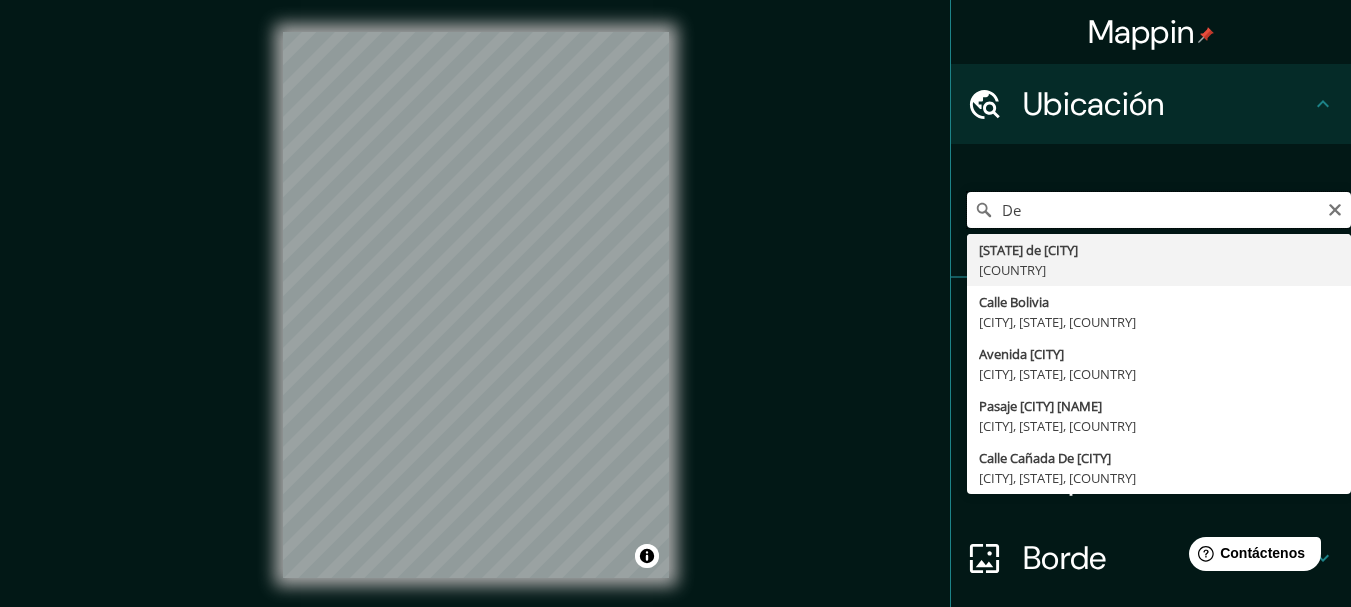 type on "D" 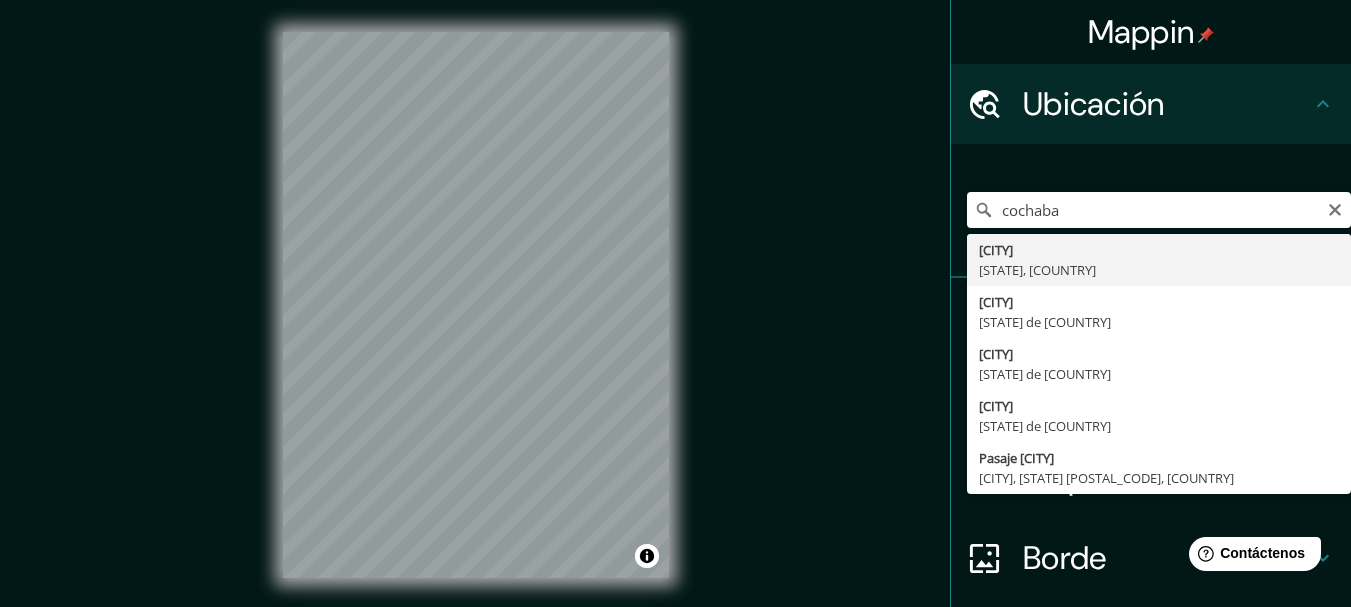 type on "[CITY], [STATE], [COUNTRY]" 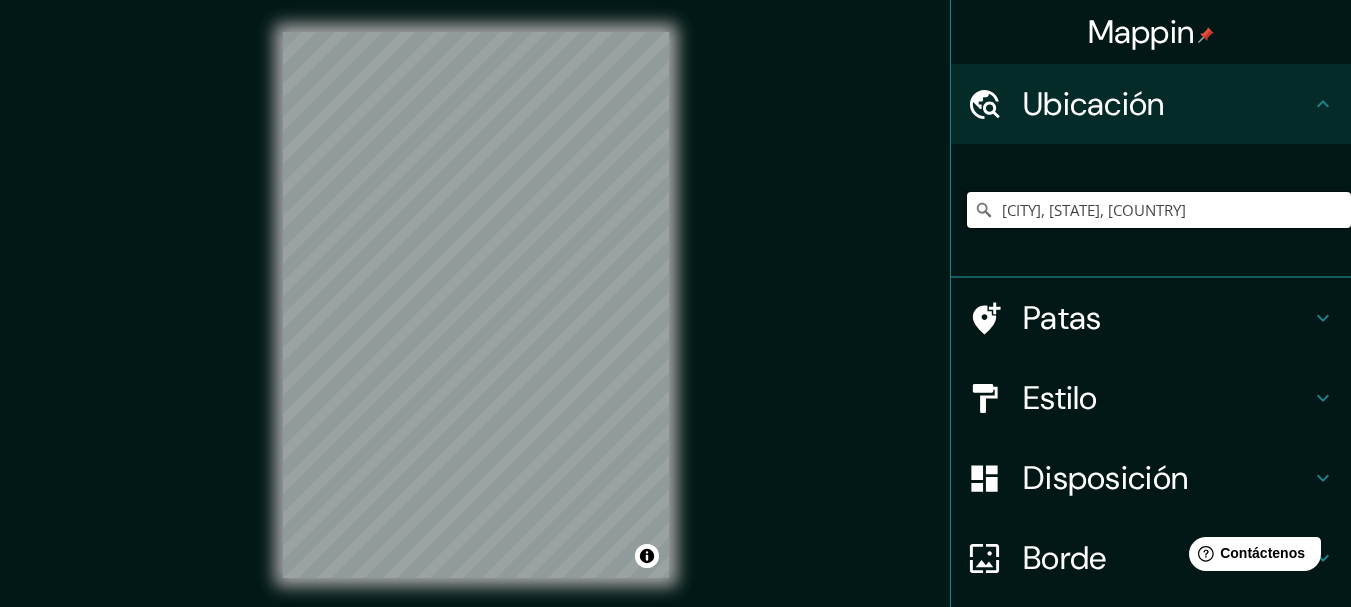 scroll, scrollTop: 0, scrollLeft: 0, axis: both 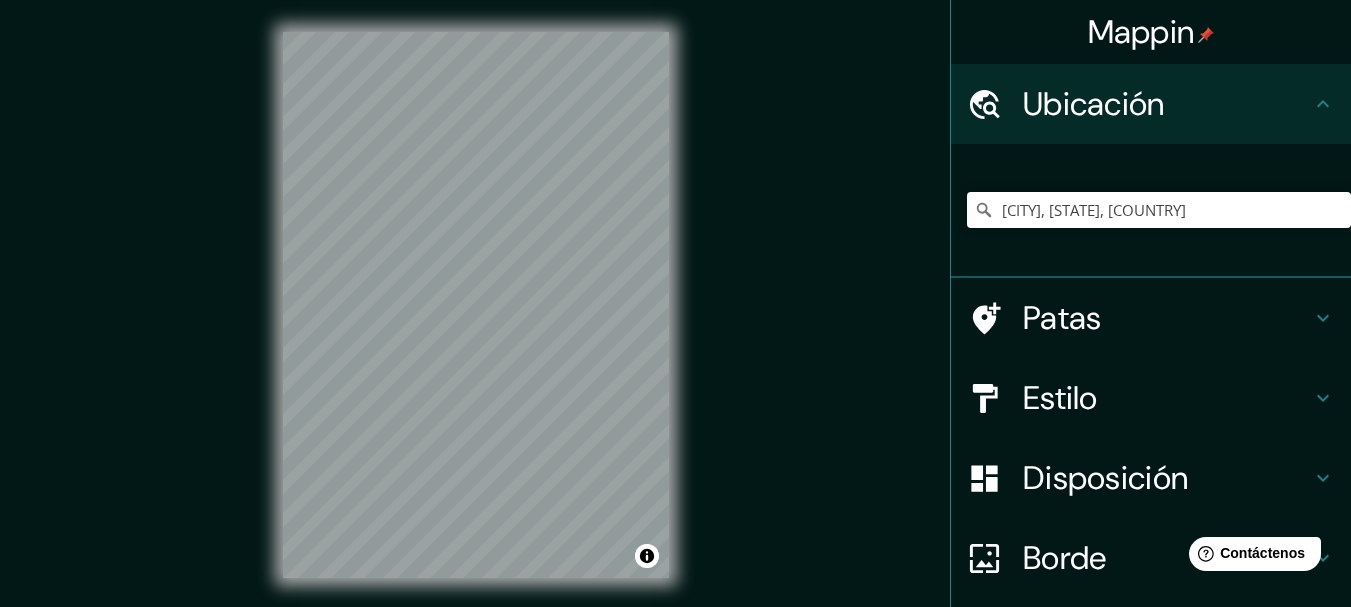 click on "© Mapbox   © OpenStreetMap   Improve this map" at bounding box center (476, 305) 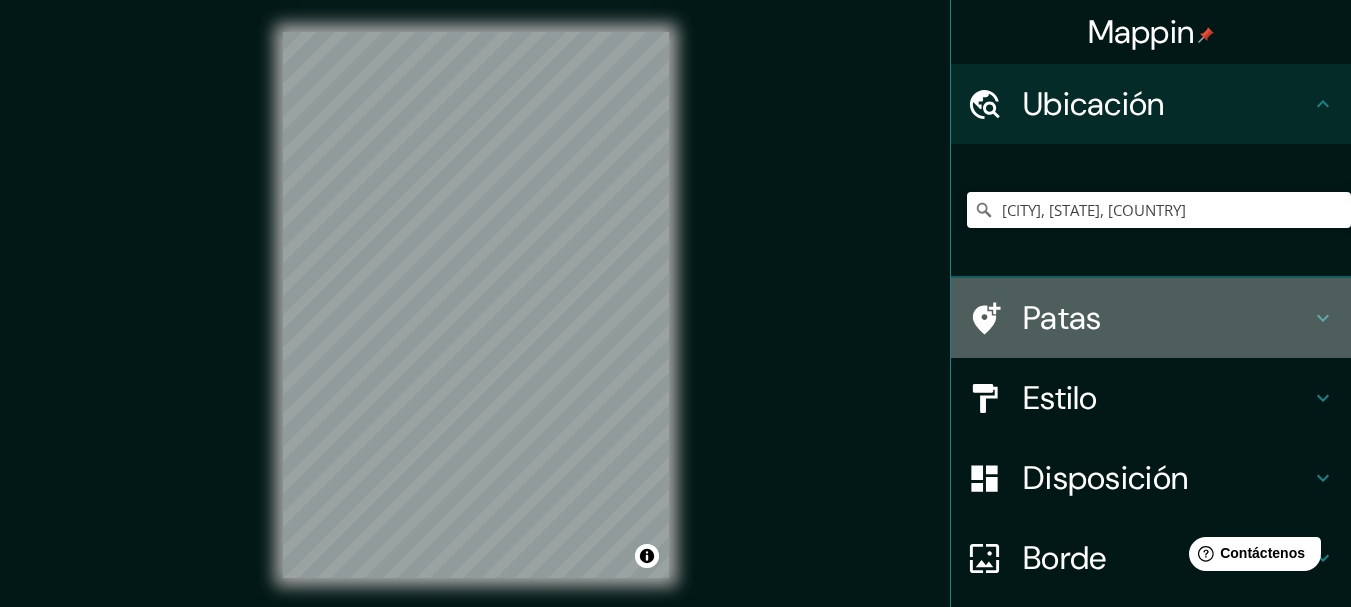 click on "Patas" at bounding box center (1062, 318) 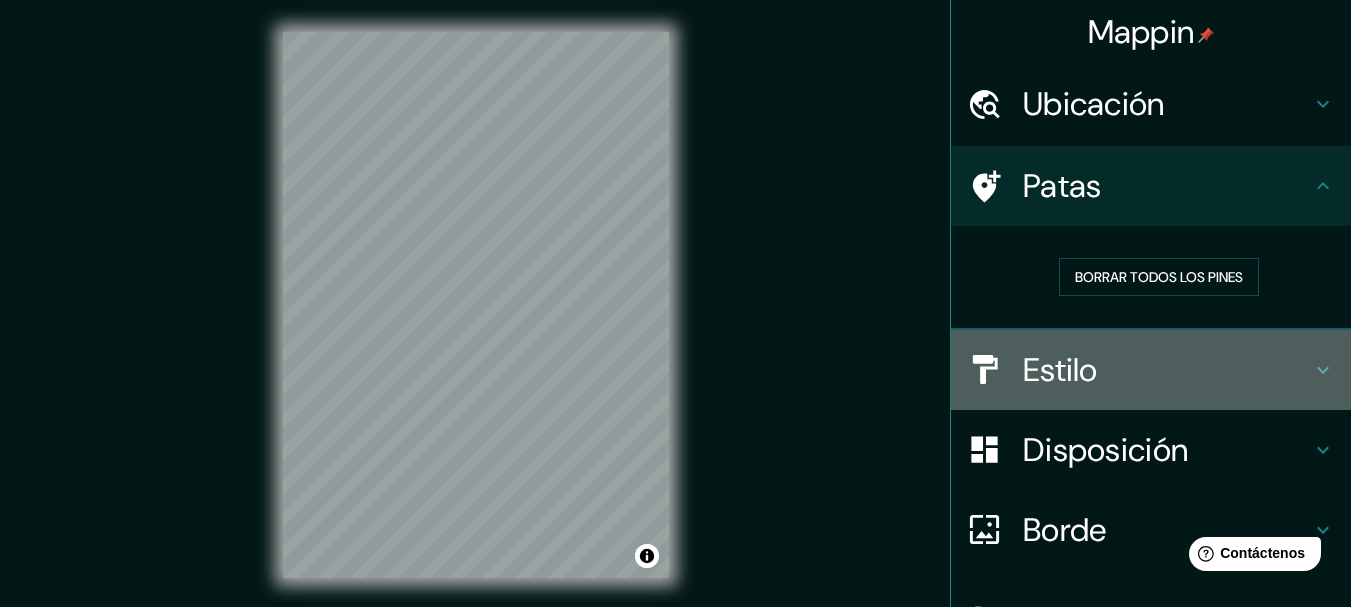 click on "Estilo" at bounding box center (1060, 370) 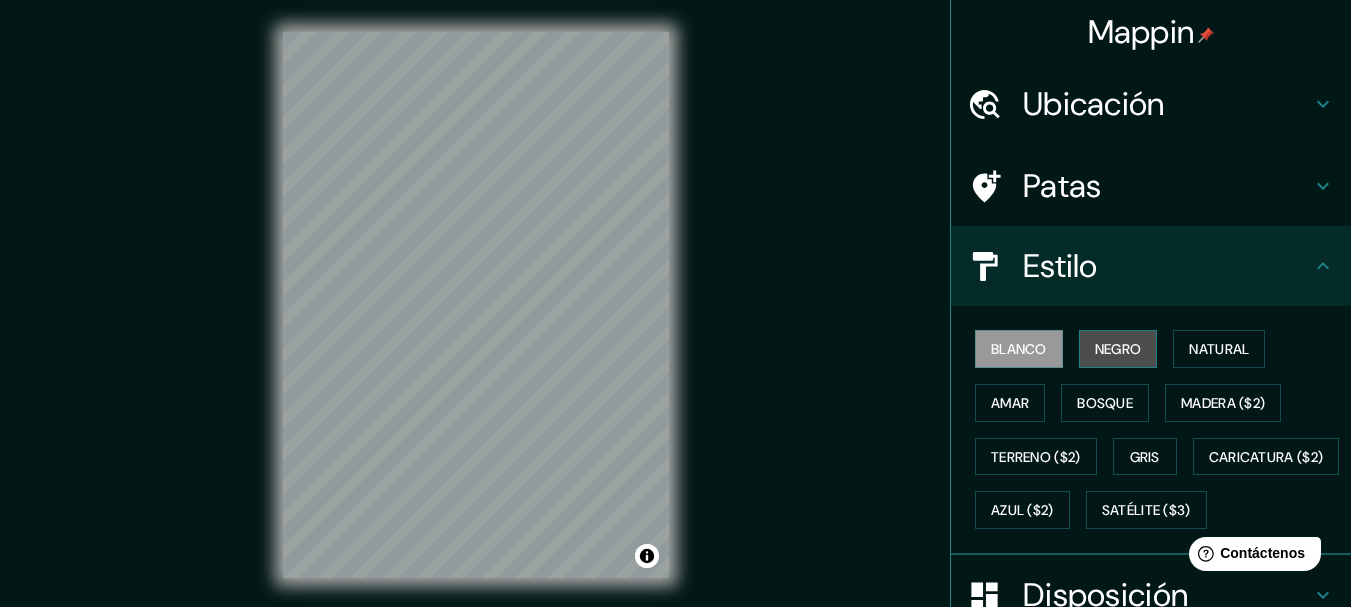 click on "Negro" at bounding box center (1118, 349) 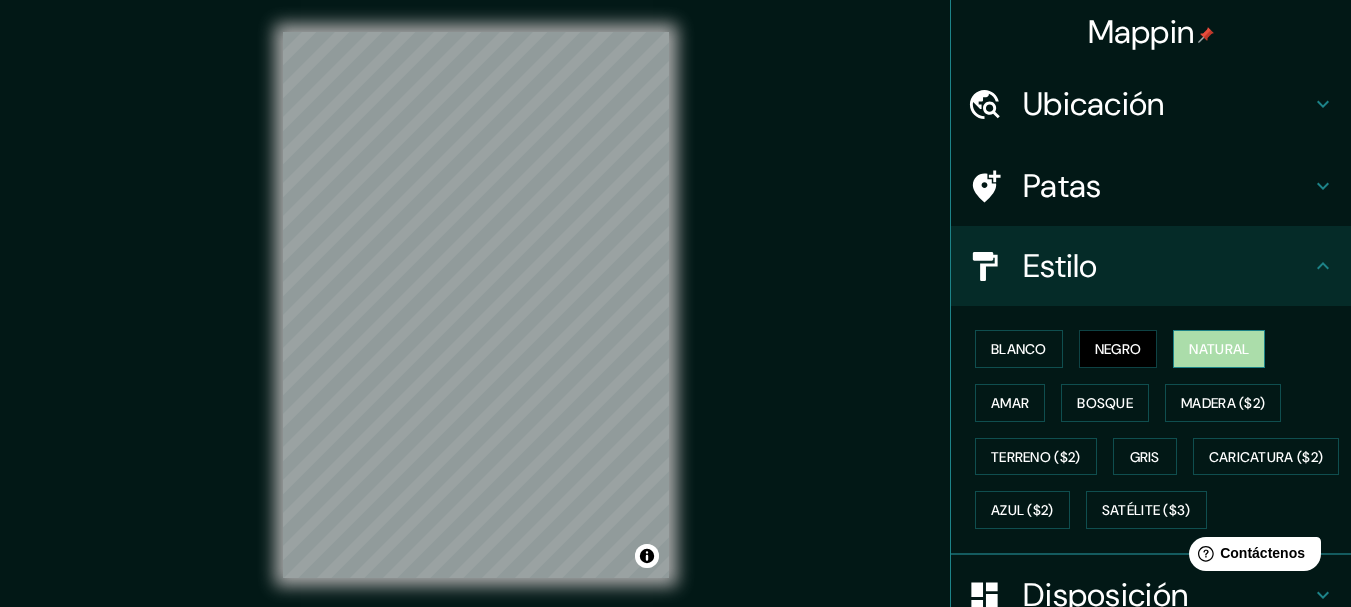 click on "Natural" at bounding box center (1219, 349) 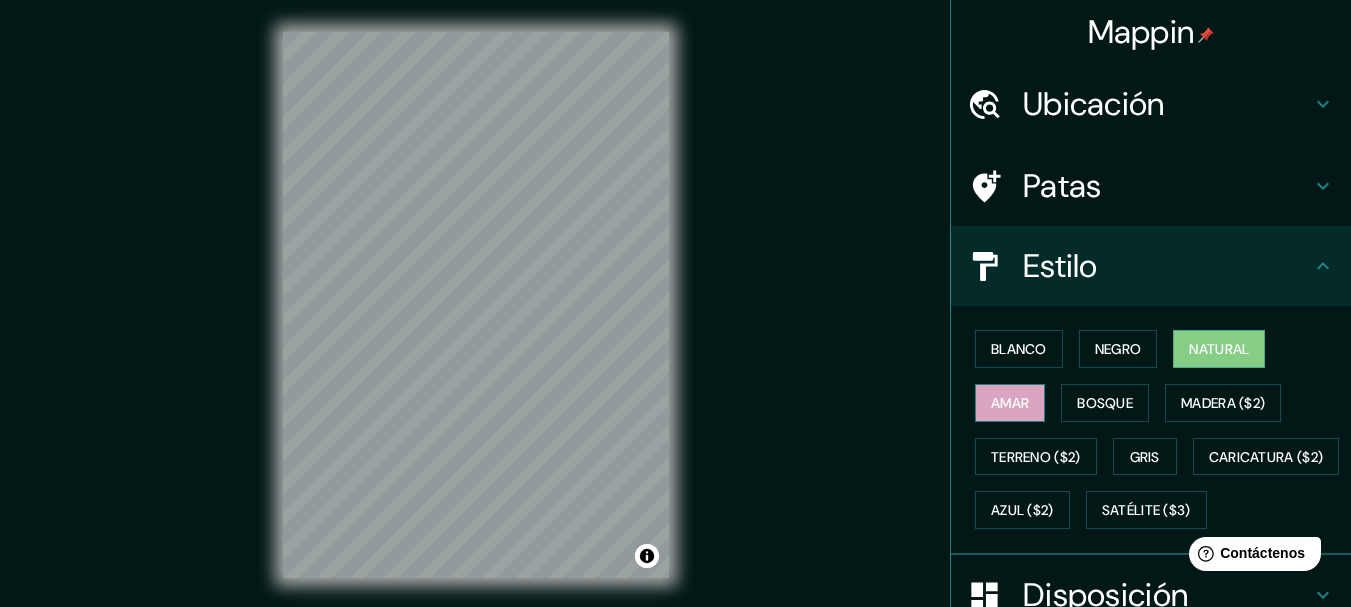 click on "Amar" at bounding box center (1010, 403) 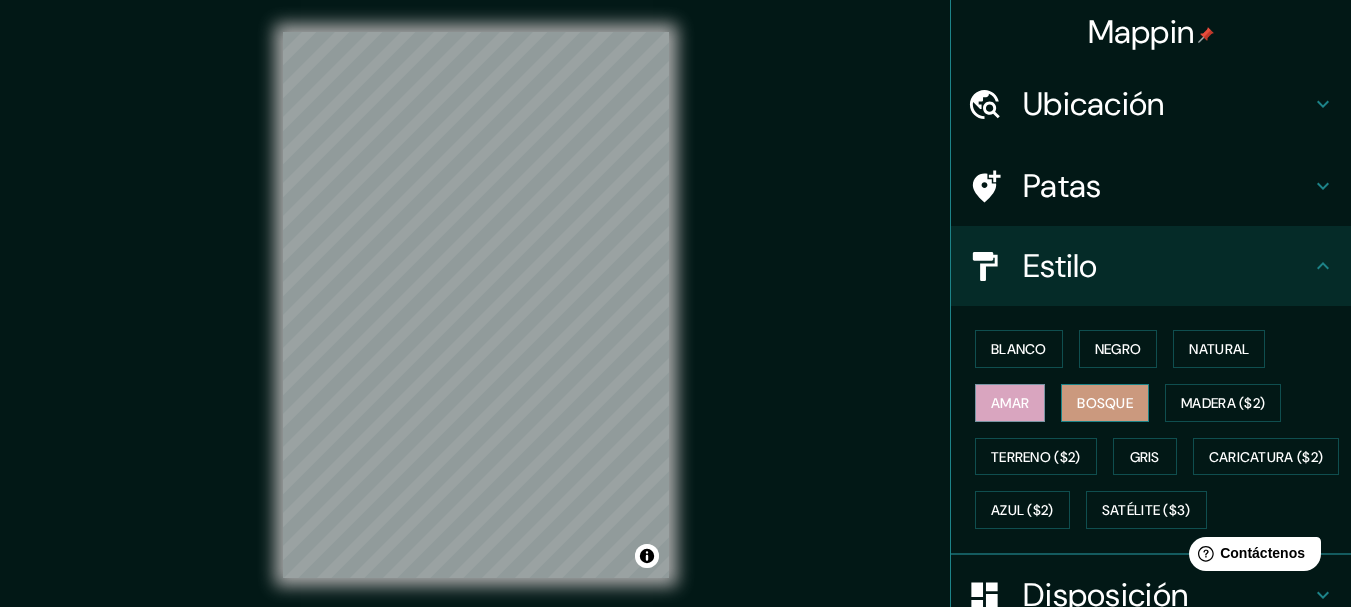 click on "Bosque" at bounding box center [1105, 403] 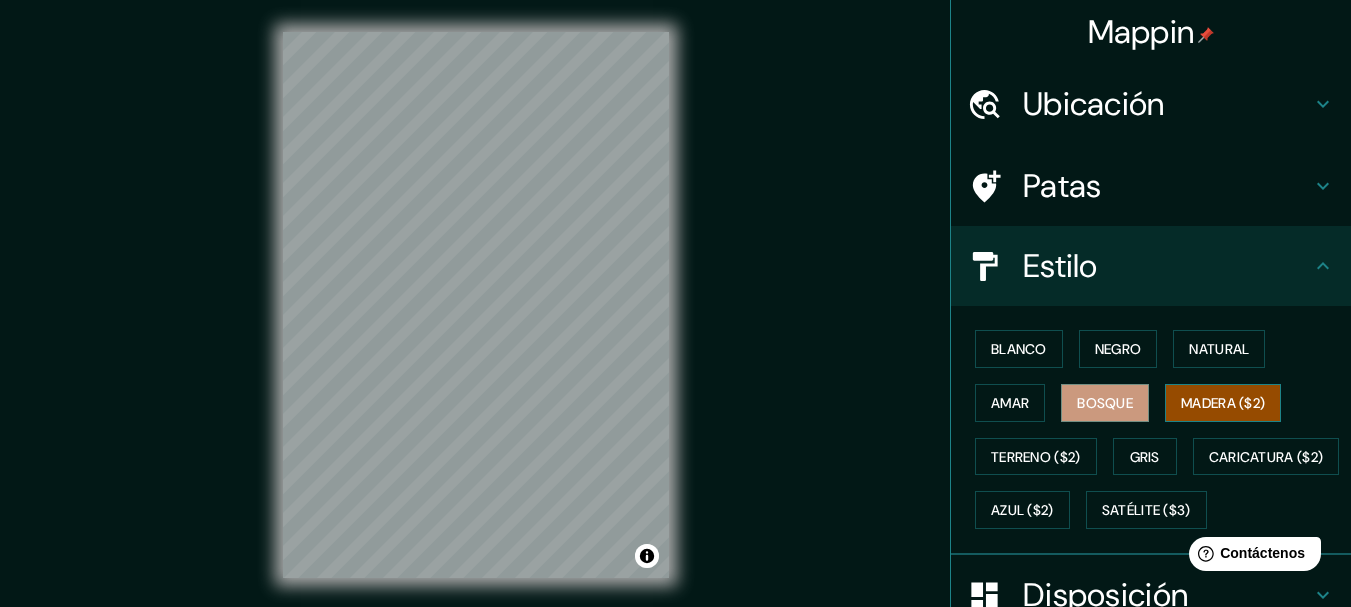click on "Madera ($2)" at bounding box center (1223, 403) 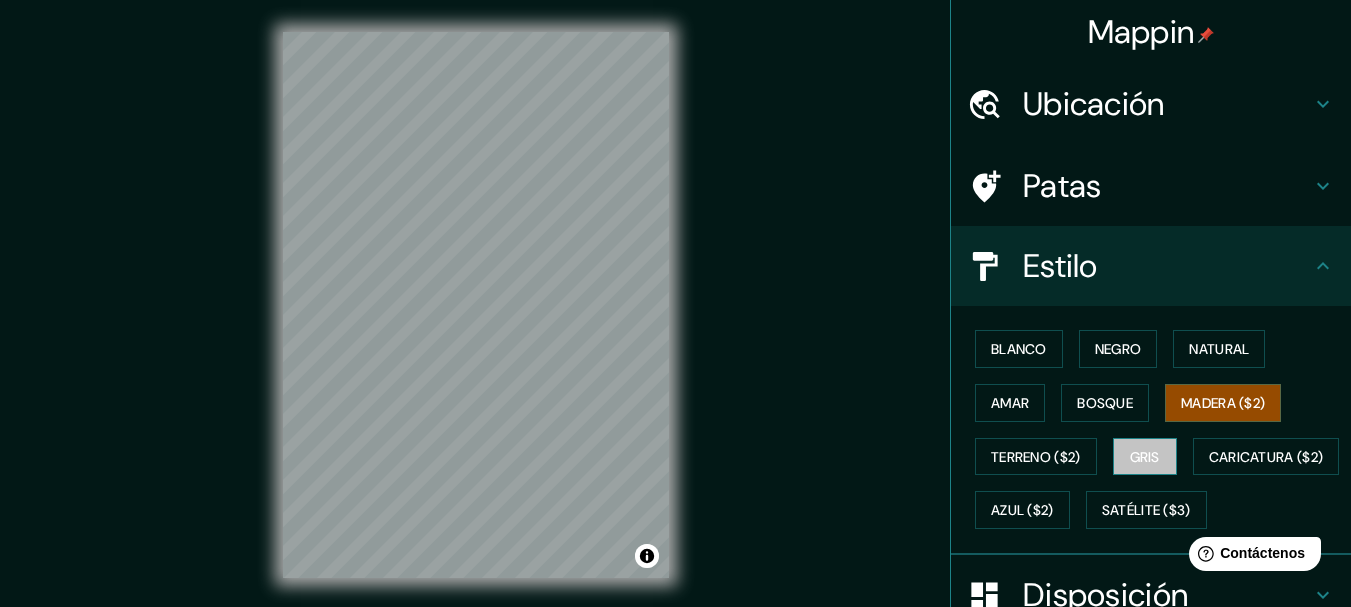 click on "Gris" at bounding box center [1145, 457] 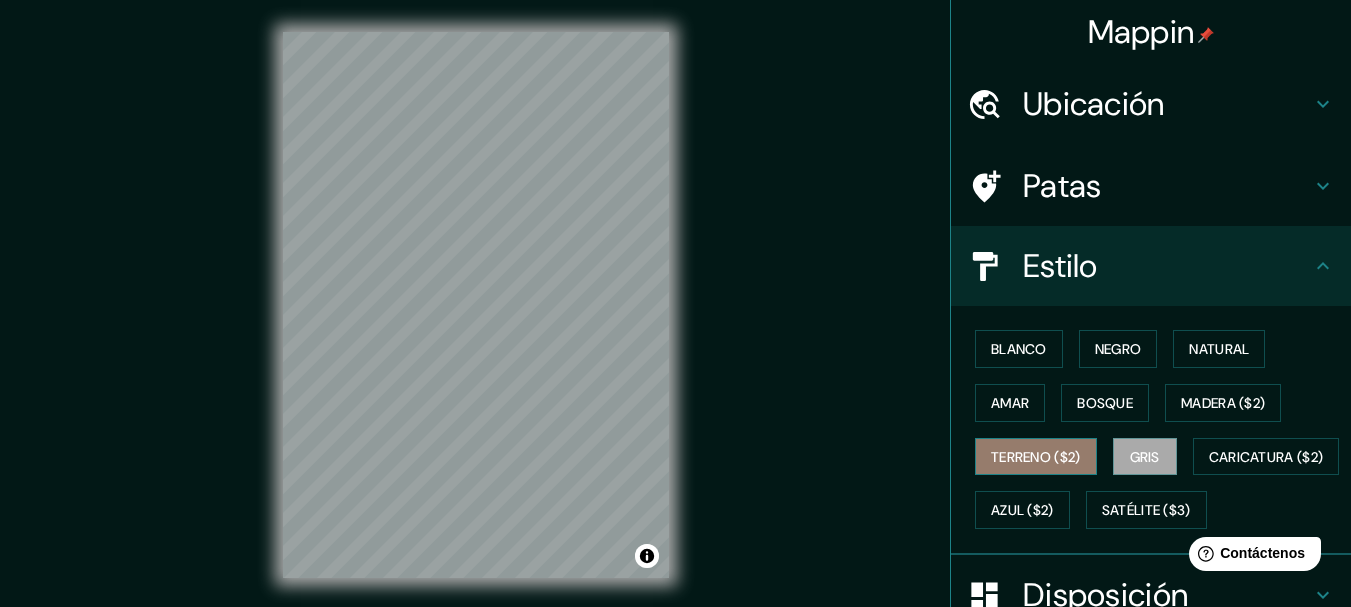 click on "Terreno ($2)" at bounding box center [1036, 457] 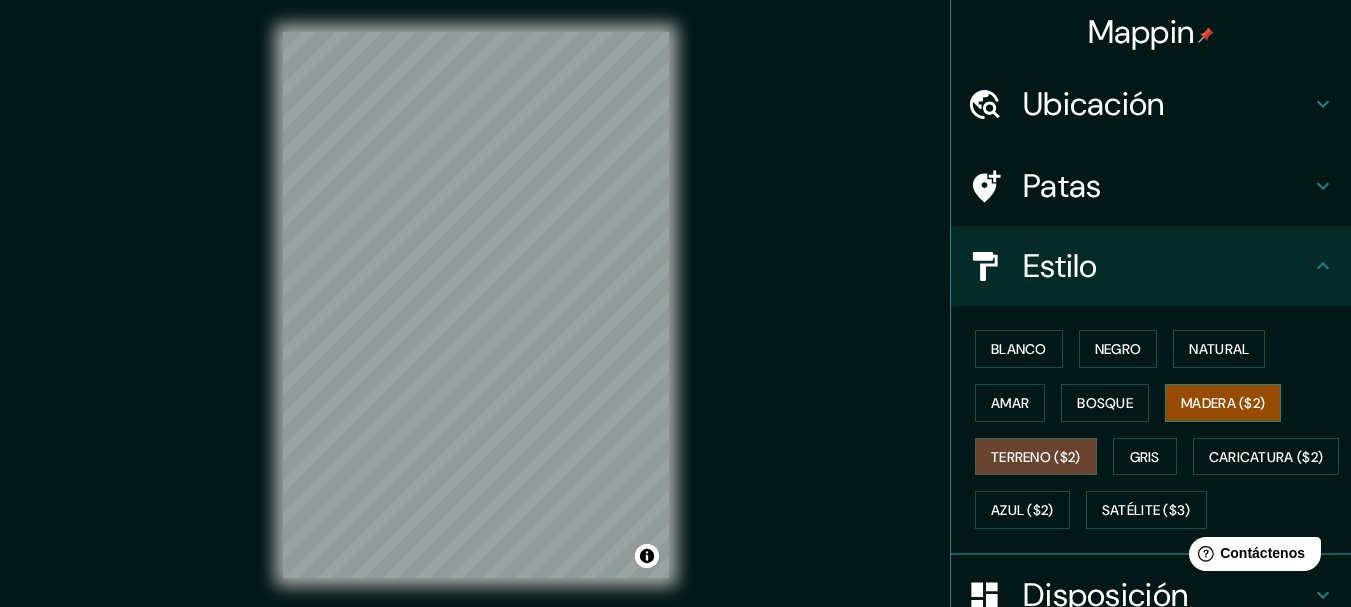 click on "Madera ($2)" at bounding box center [1223, 403] 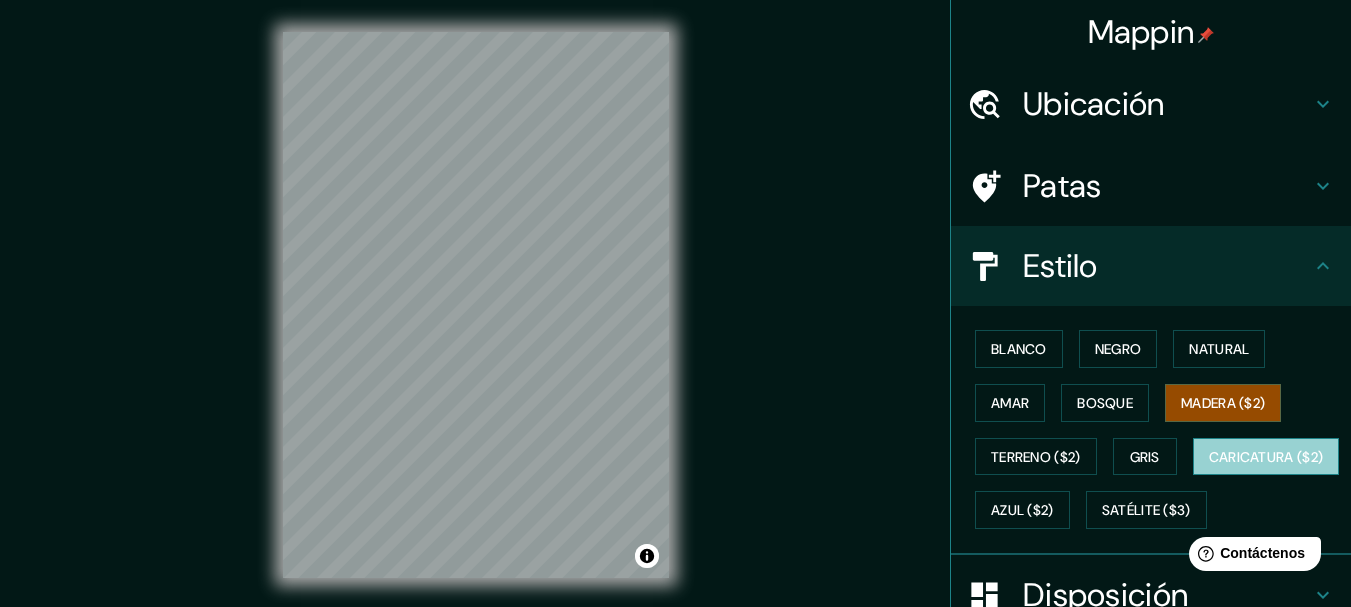 click on "Caricatura ($2)" at bounding box center [1266, 457] 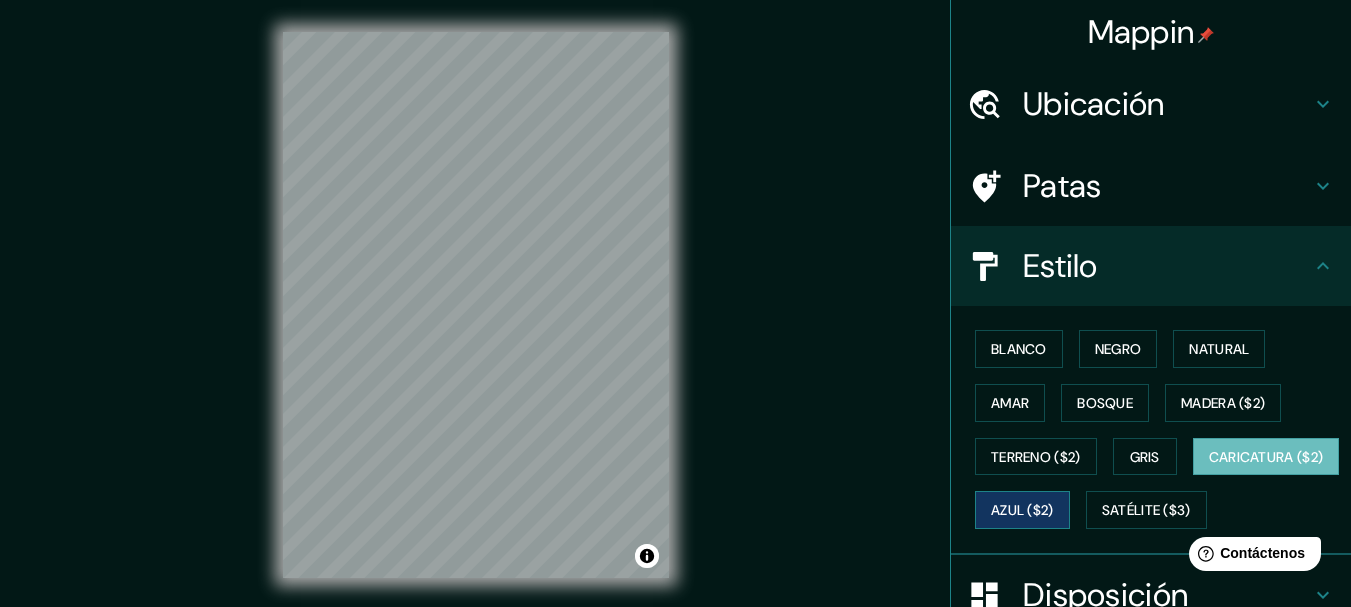 click on "Azul ($2)" at bounding box center [1022, 510] 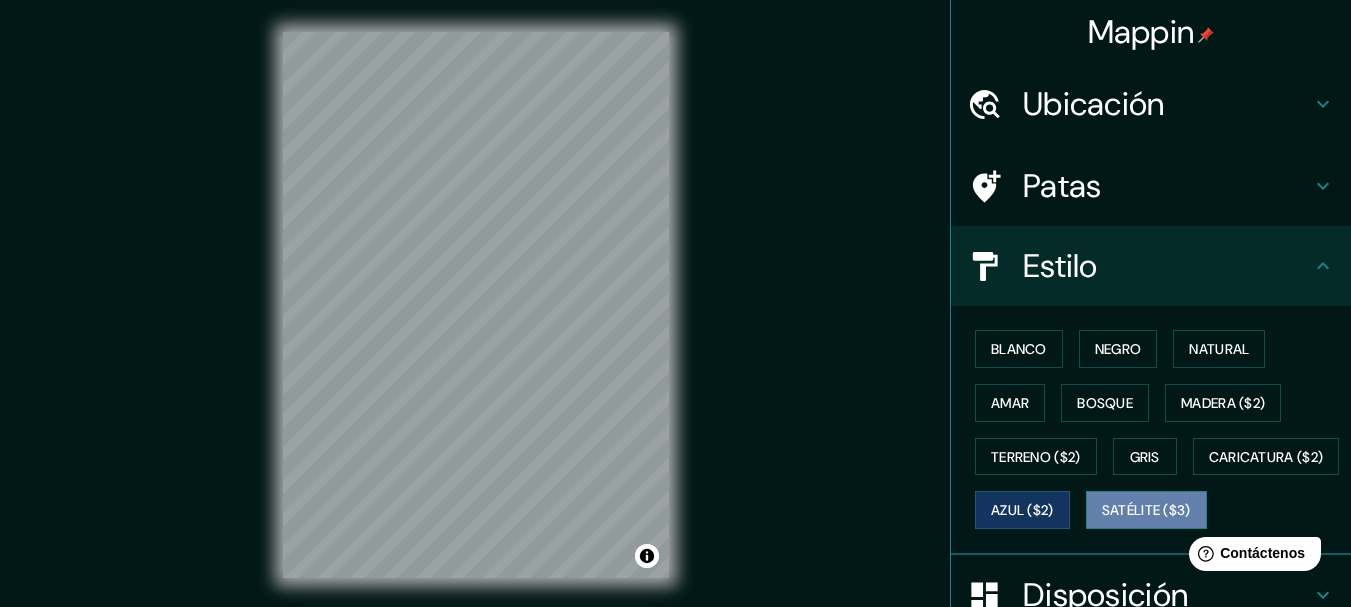 click on "Satélite ($3)" at bounding box center (1146, 511) 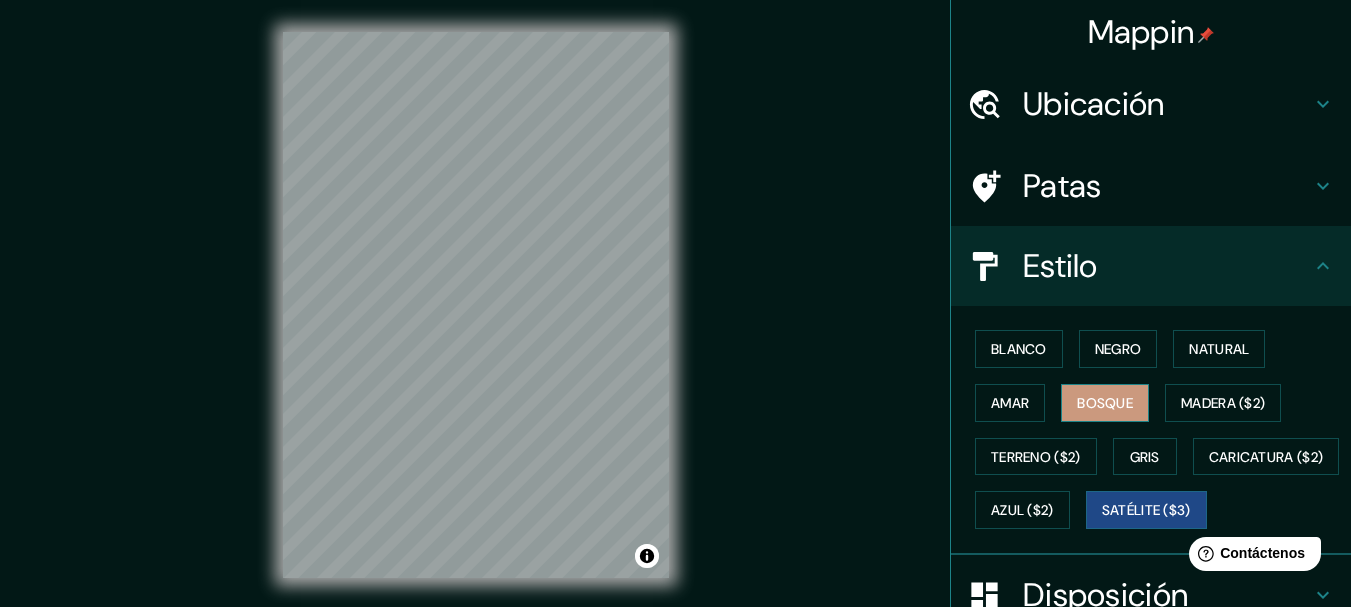 click on "Bosque" at bounding box center (1105, 403) 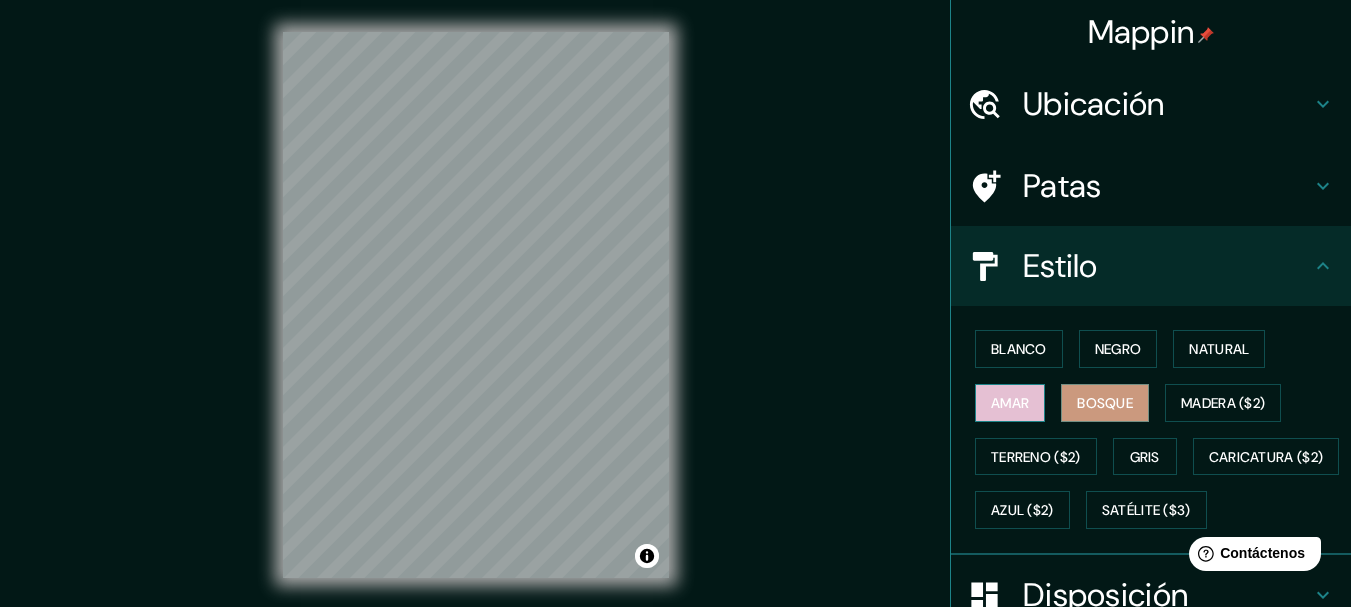 click on "Amar" at bounding box center (1010, 403) 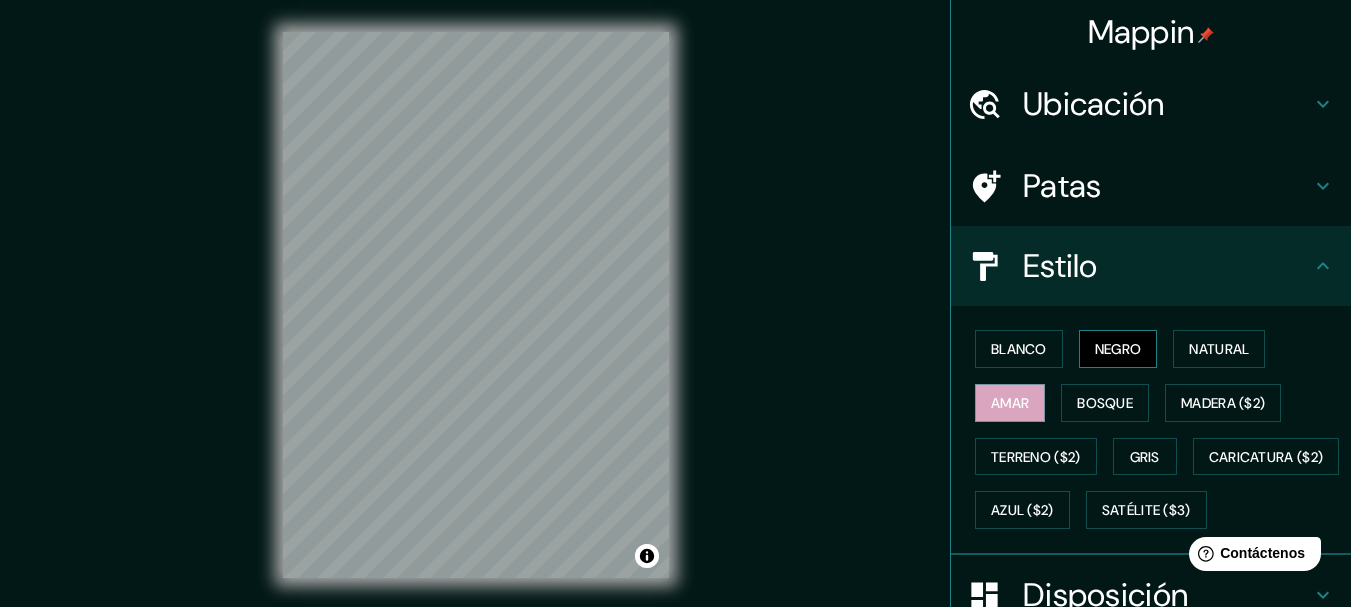 click on "Negro" at bounding box center (1118, 349) 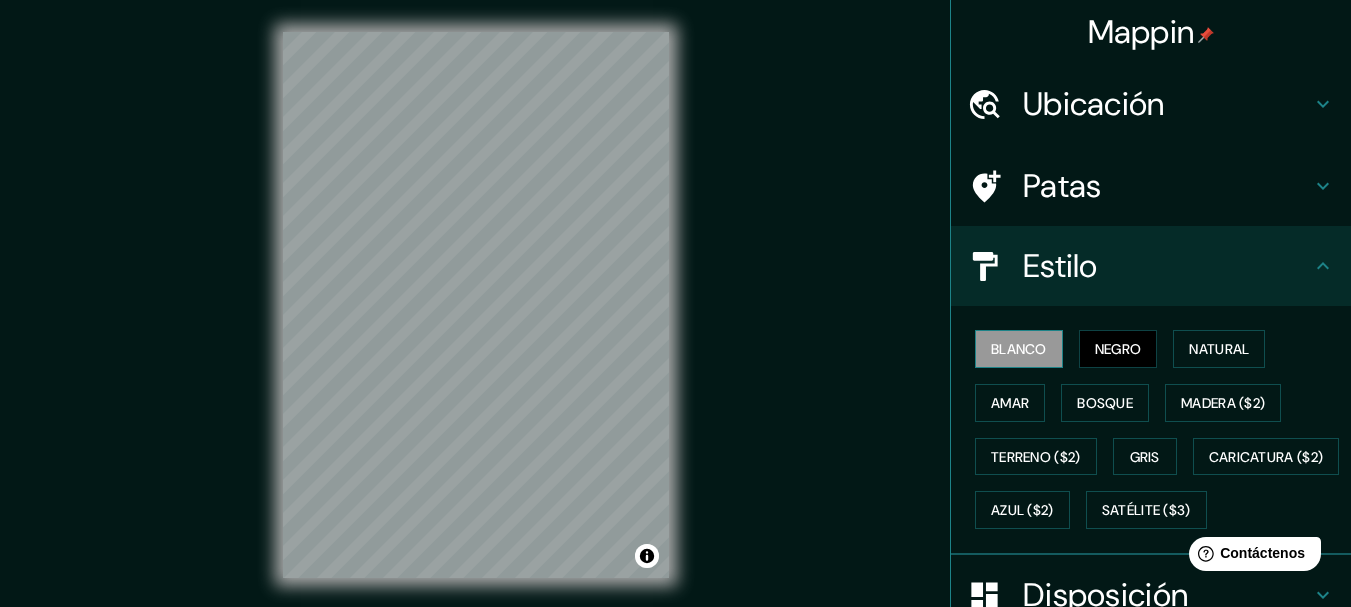 click on "Blanco" at bounding box center (1019, 349) 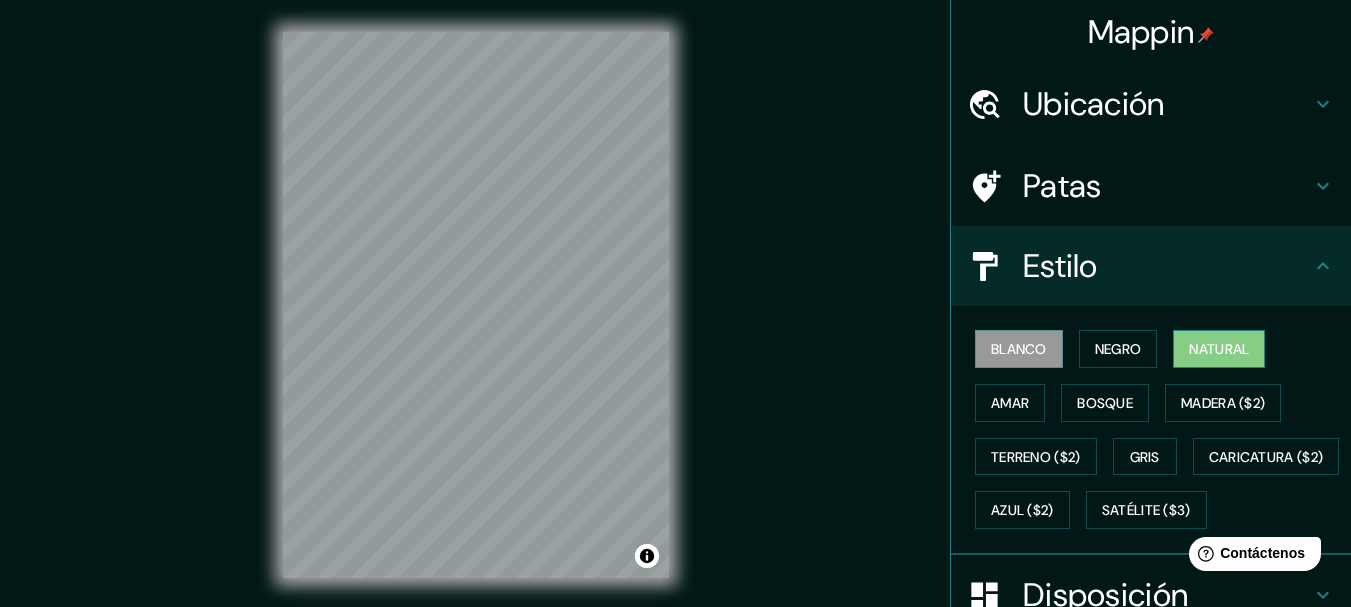 click on "Natural" at bounding box center [1219, 349] 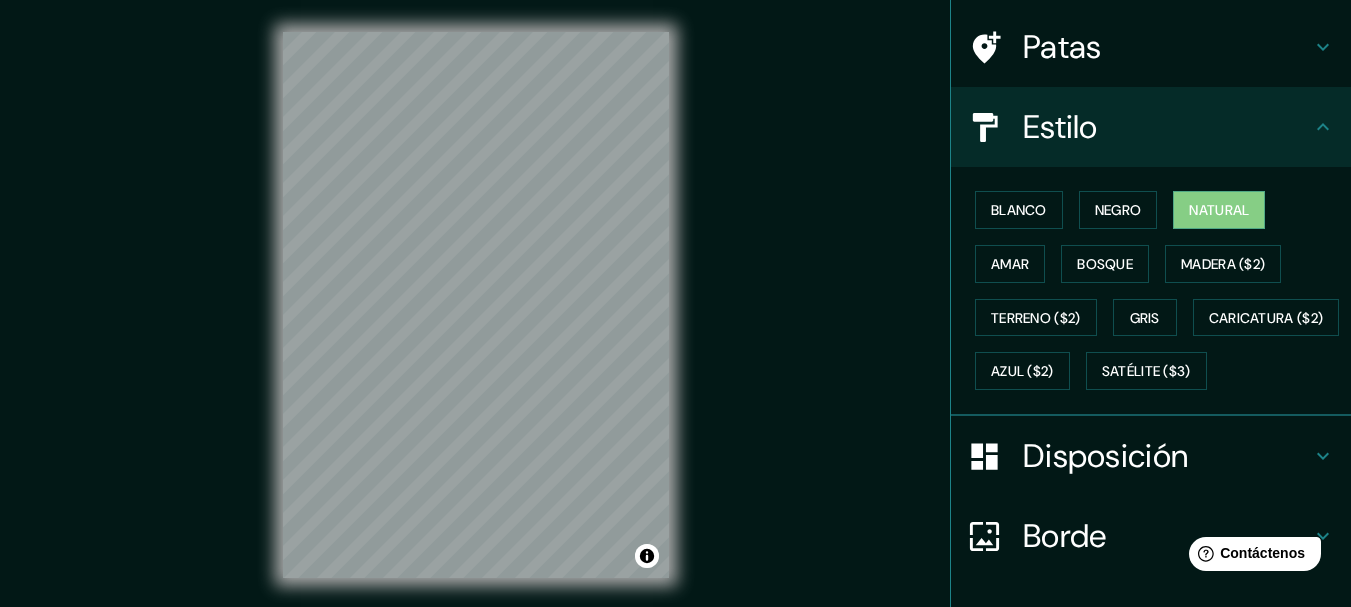 scroll, scrollTop: 329, scrollLeft: 0, axis: vertical 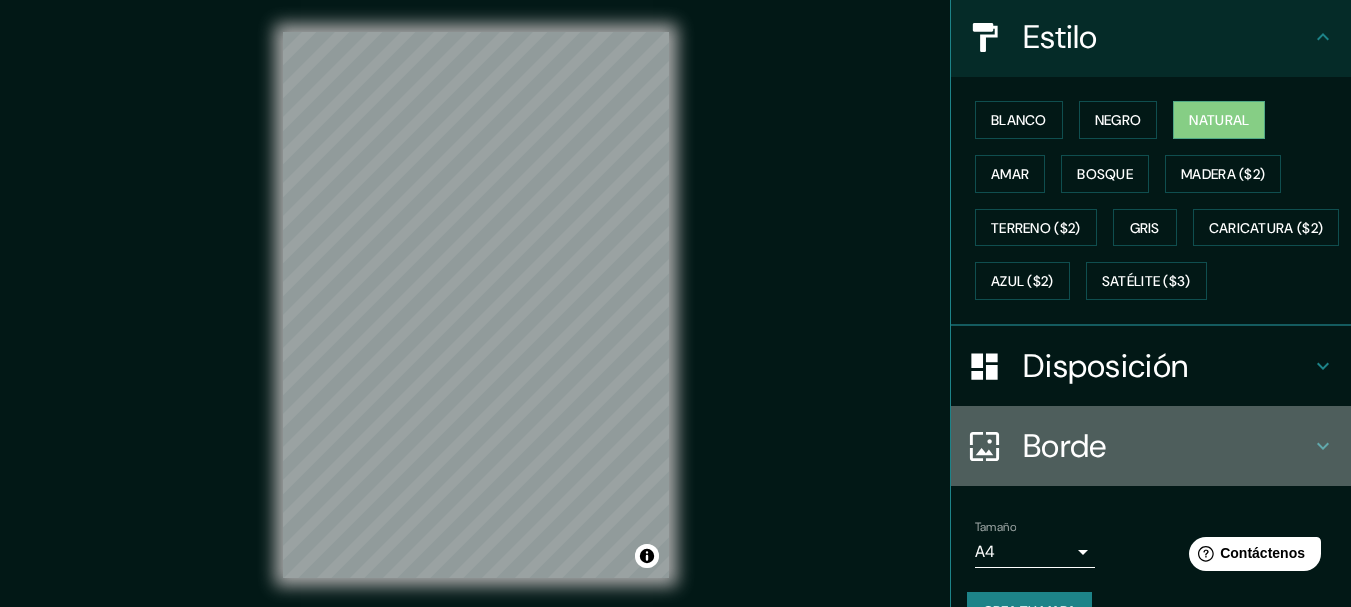 click on "Borde" at bounding box center [1151, 446] 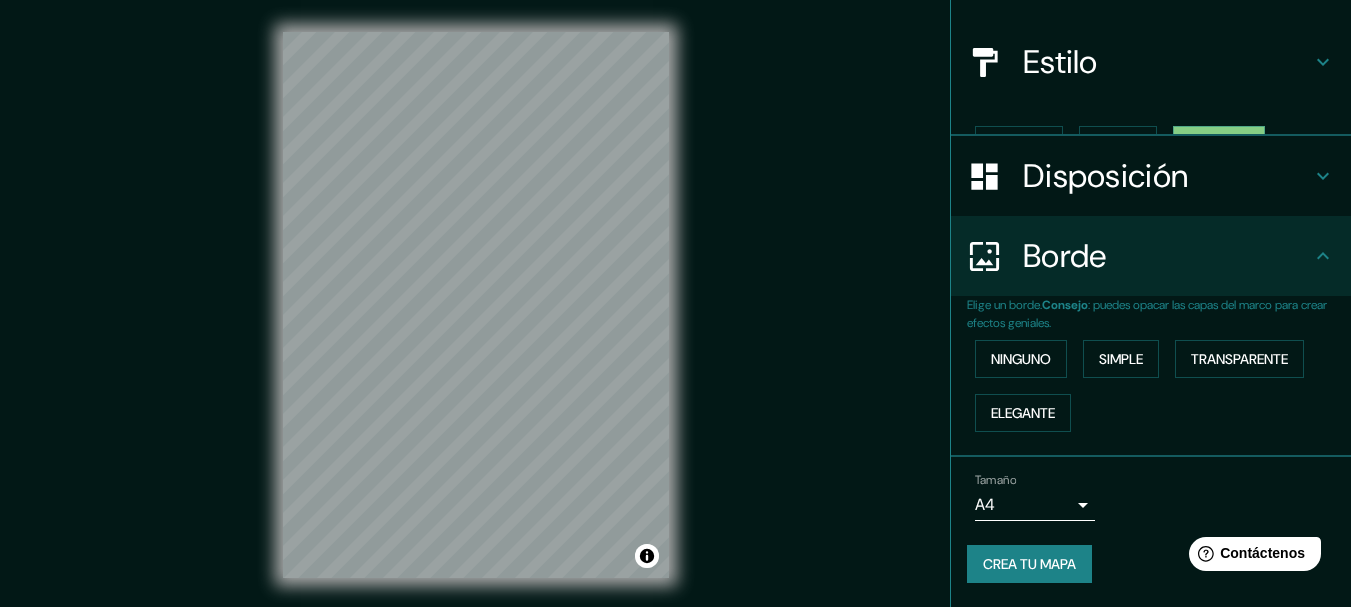 scroll, scrollTop: 170, scrollLeft: 0, axis: vertical 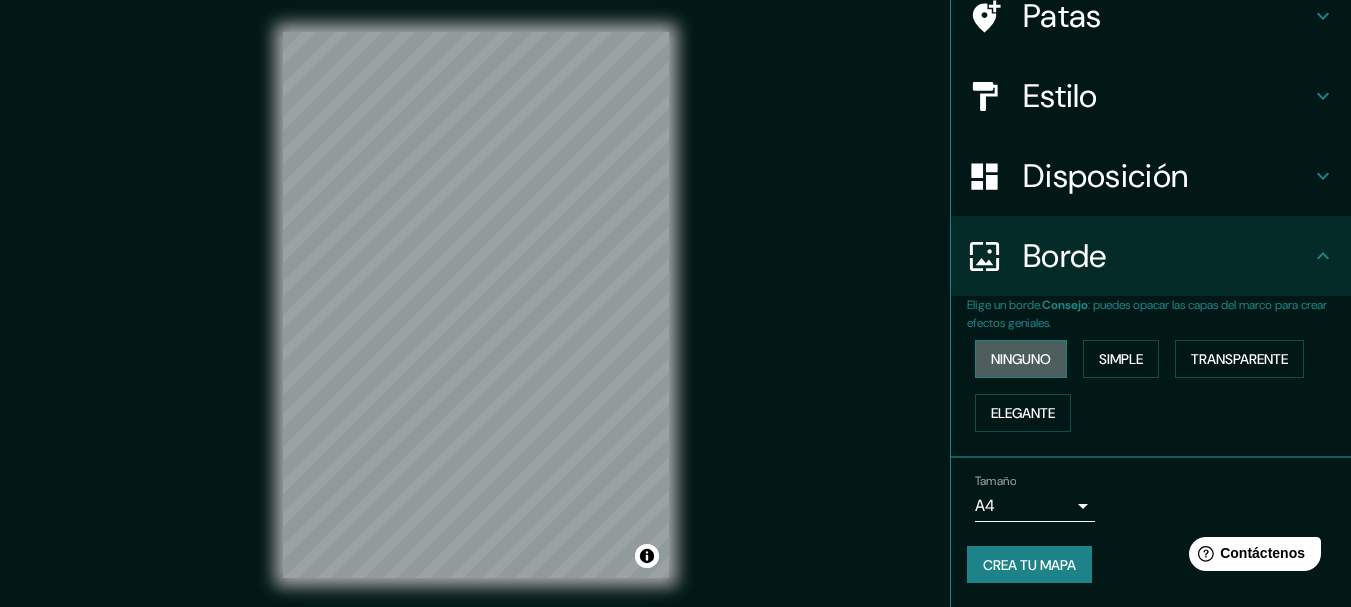 click on "Ninguno" at bounding box center [1021, 359] 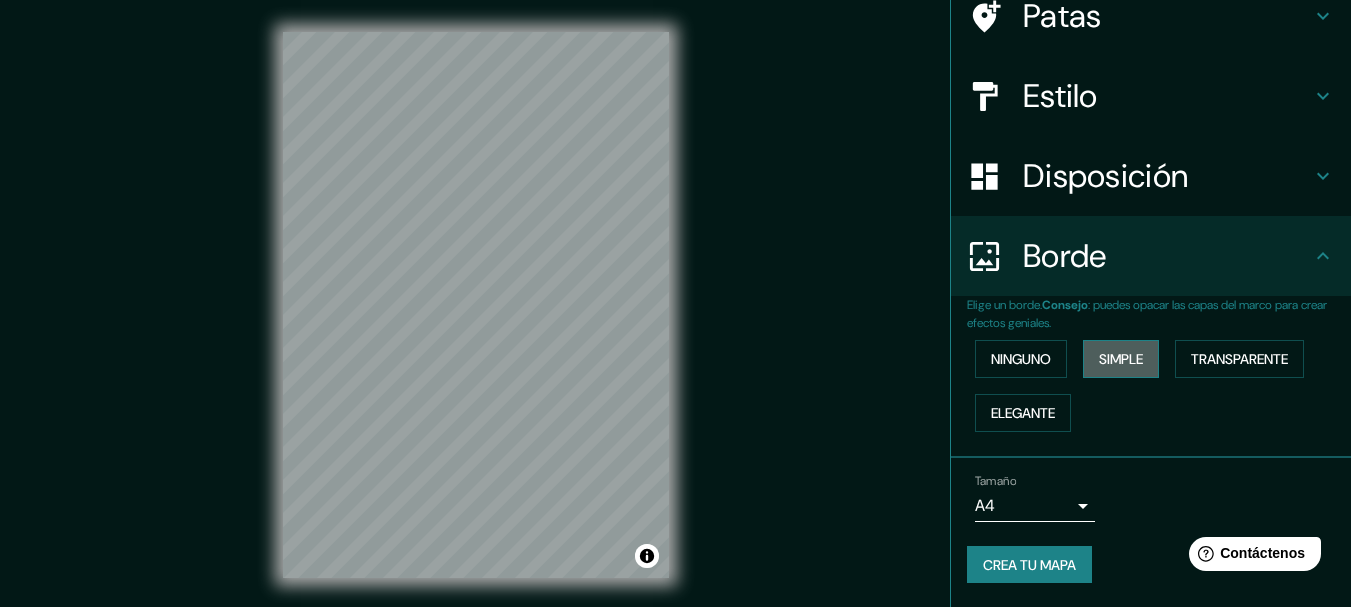 click on "Simple" at bounding box center [1121, 359] 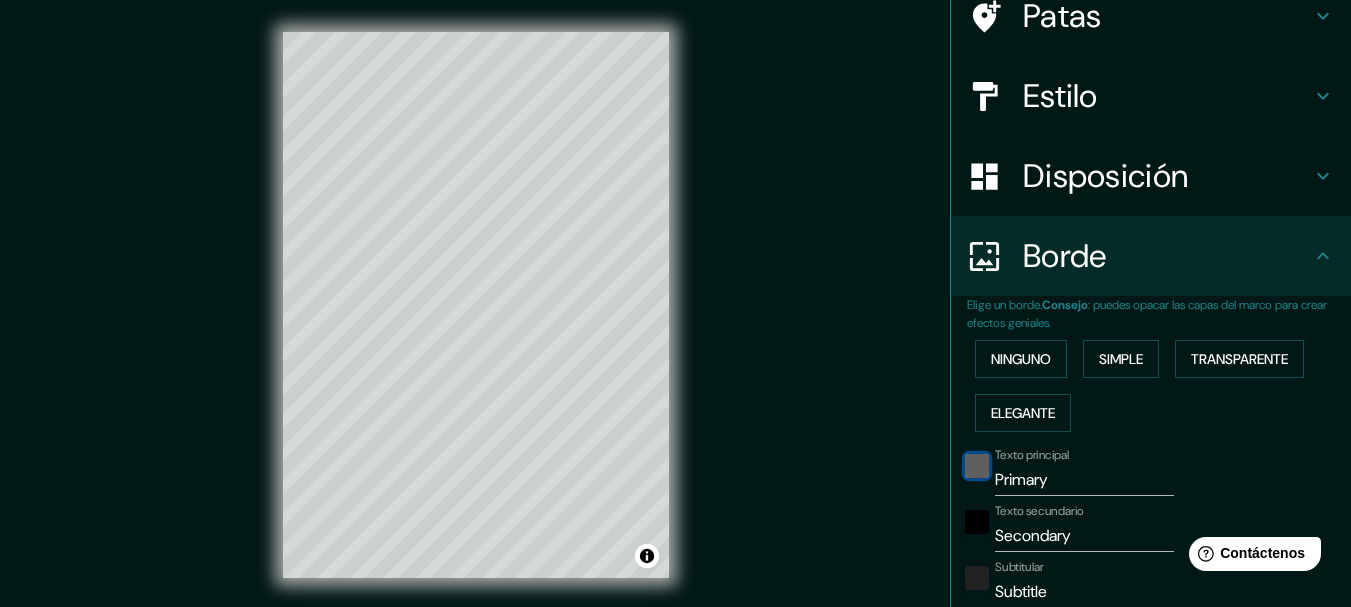 click at bounding box center [977, 466] 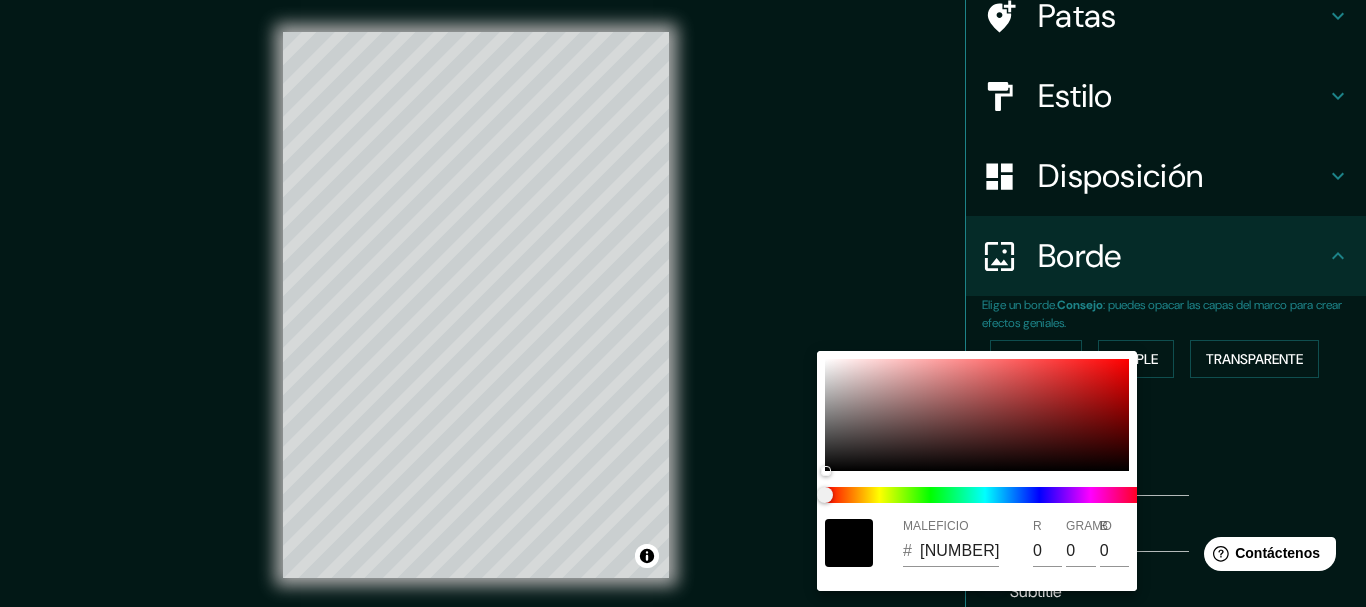 click at bounding box center [683, 303] 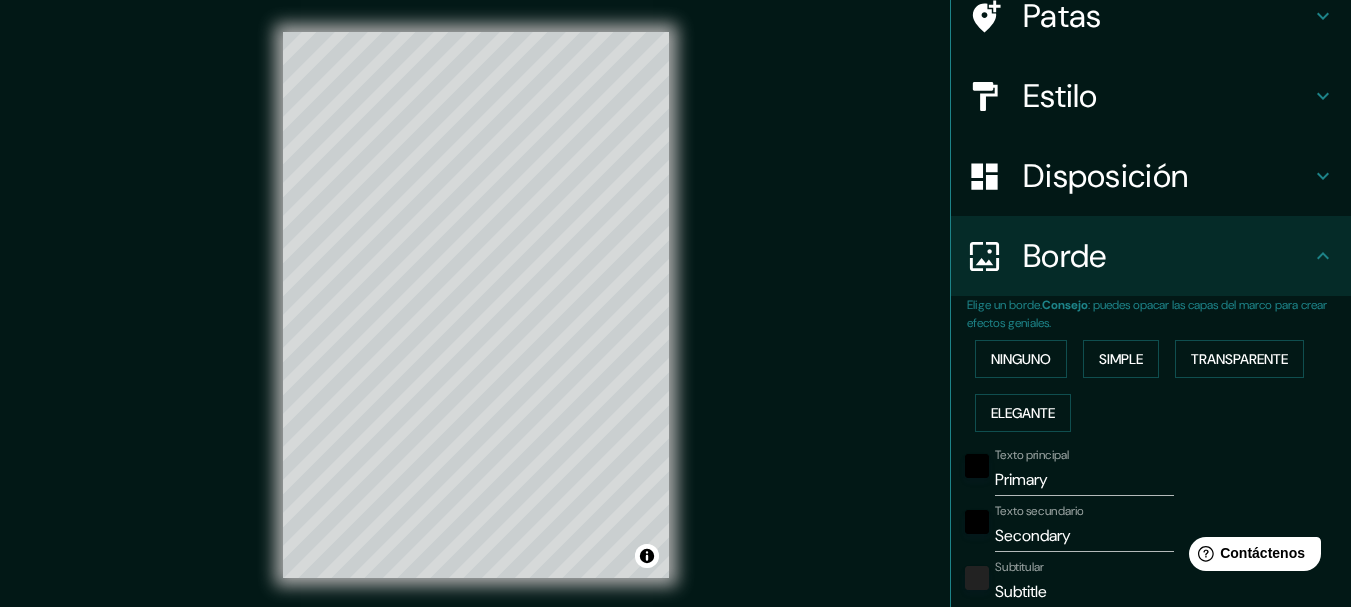 click on "Mappin Ubicación [CITY], [STATE], [COUNTRY] Patas Estilo Disposición Borde Elige un borde.  Consejo  : puedes opacar las capas del marco para crear efectos geniales. Ninguno Simple Transparente Elegante Texto principal Primary Texto secundario Secondary Subtitular Subtitle Añadir capa de marco Tamaño A4 single Crea tu mapa © Mapbox   © OpenStreetMap   Improve this map Si tiene algún problema, sugerencia o inquietud, envíe un correo electrónico a  help@example.com  .   . ." at bounding box center [675, 321] 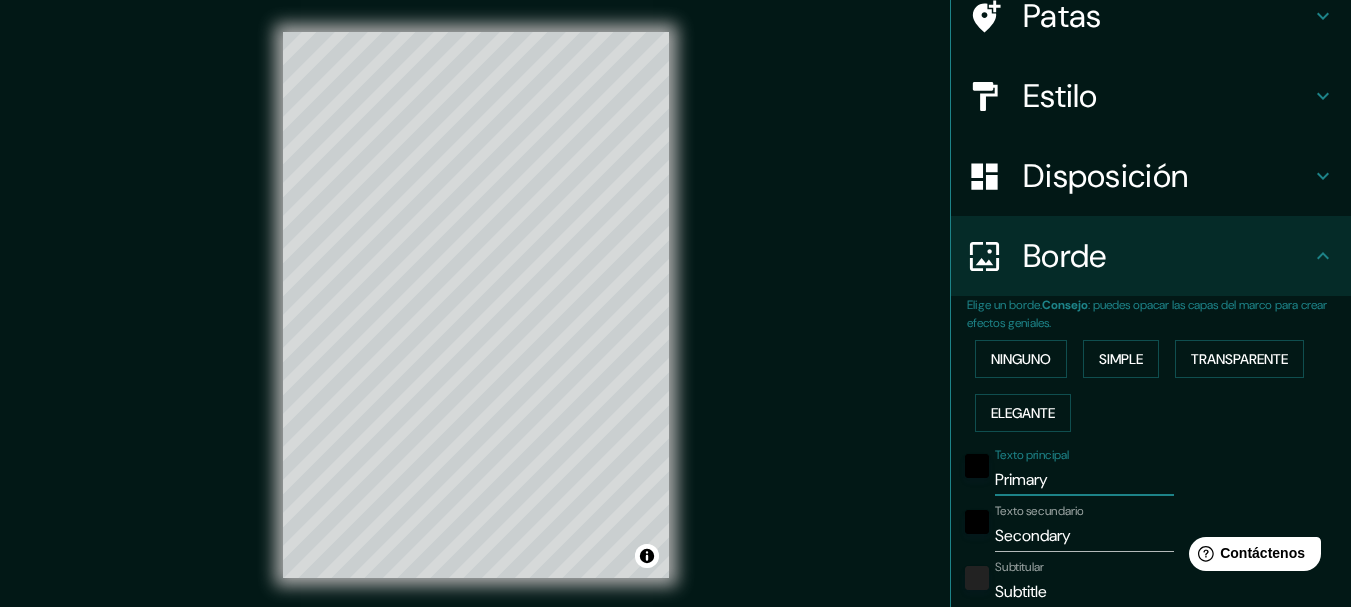 click on "Primary" at bounding box center (1084, 480) 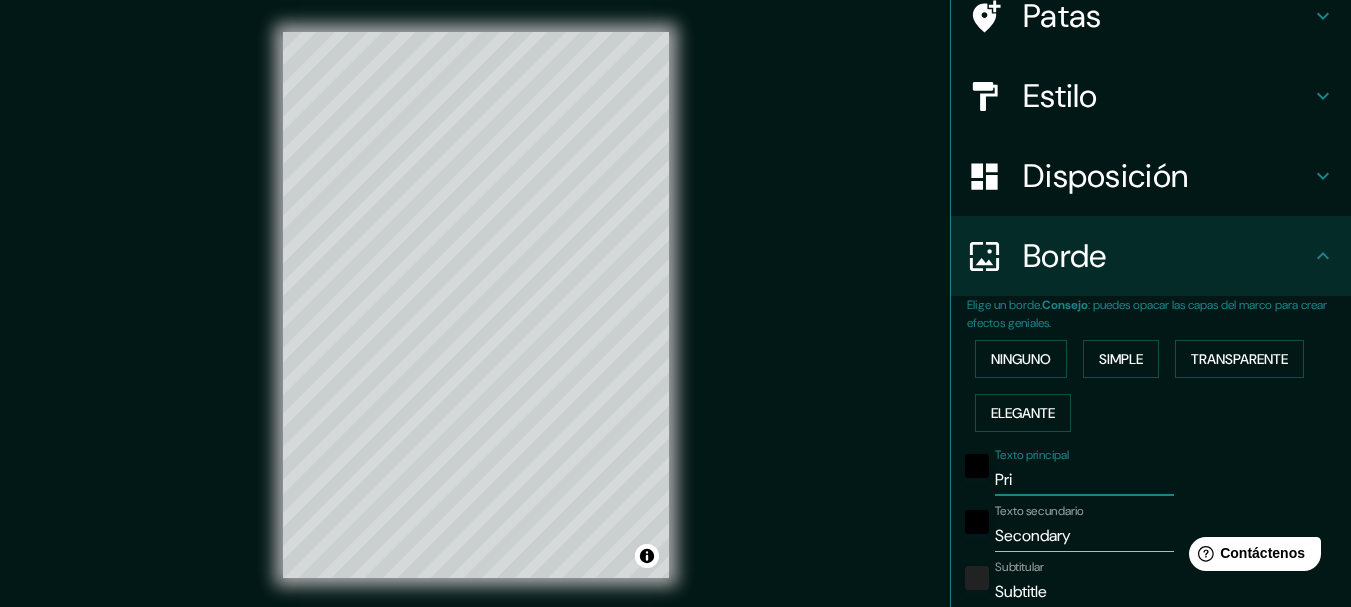 type on "Pr" 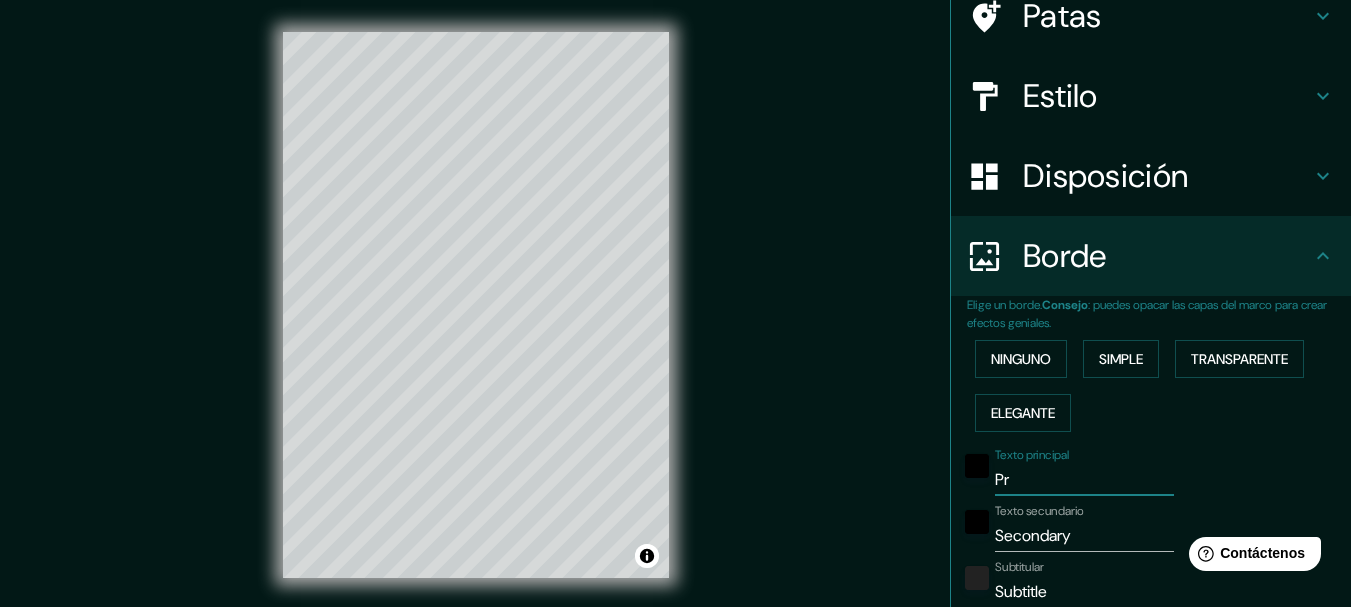 type on "154" 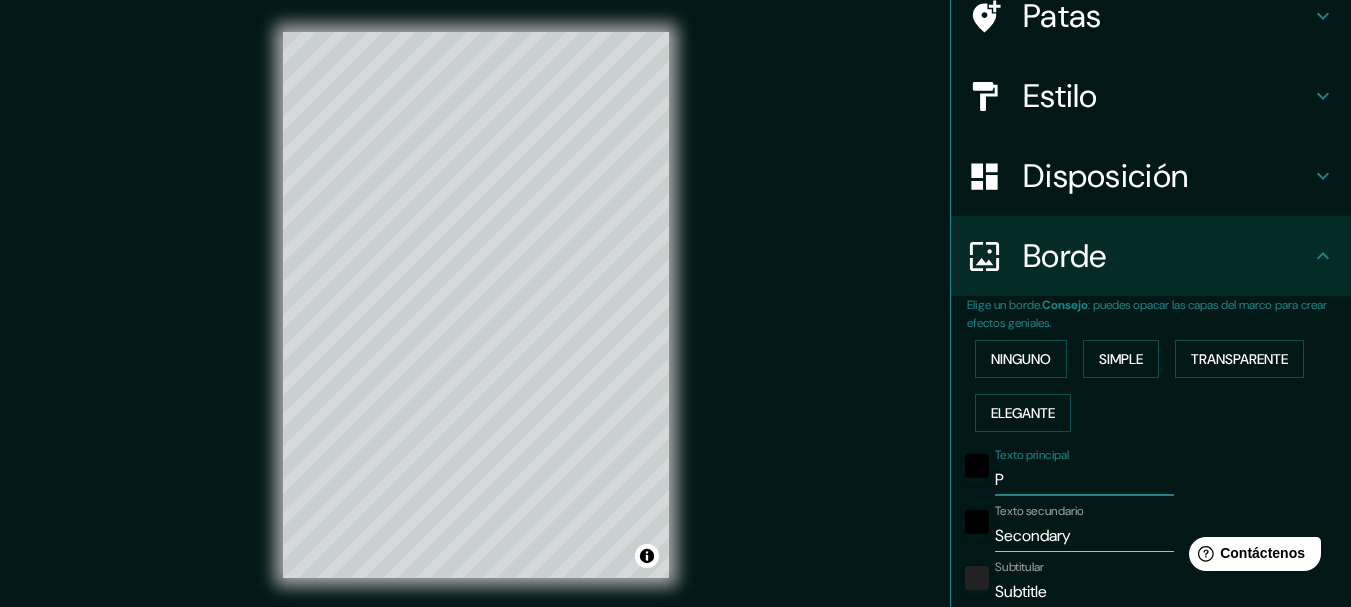 type 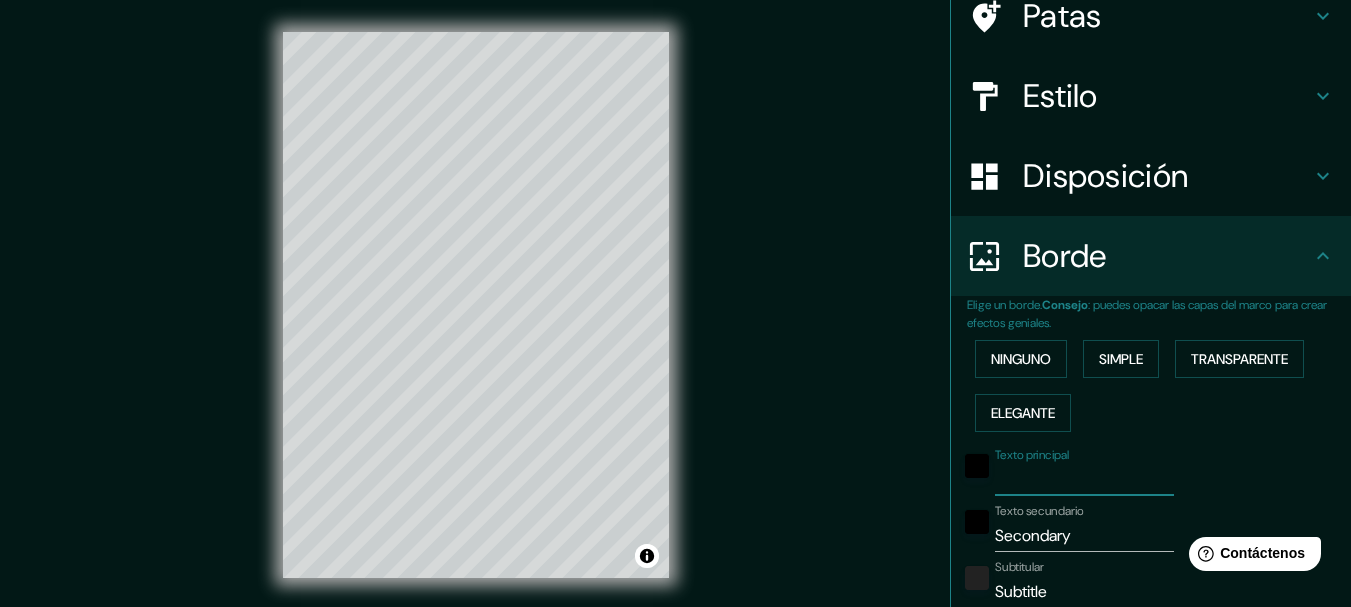 type on "154" 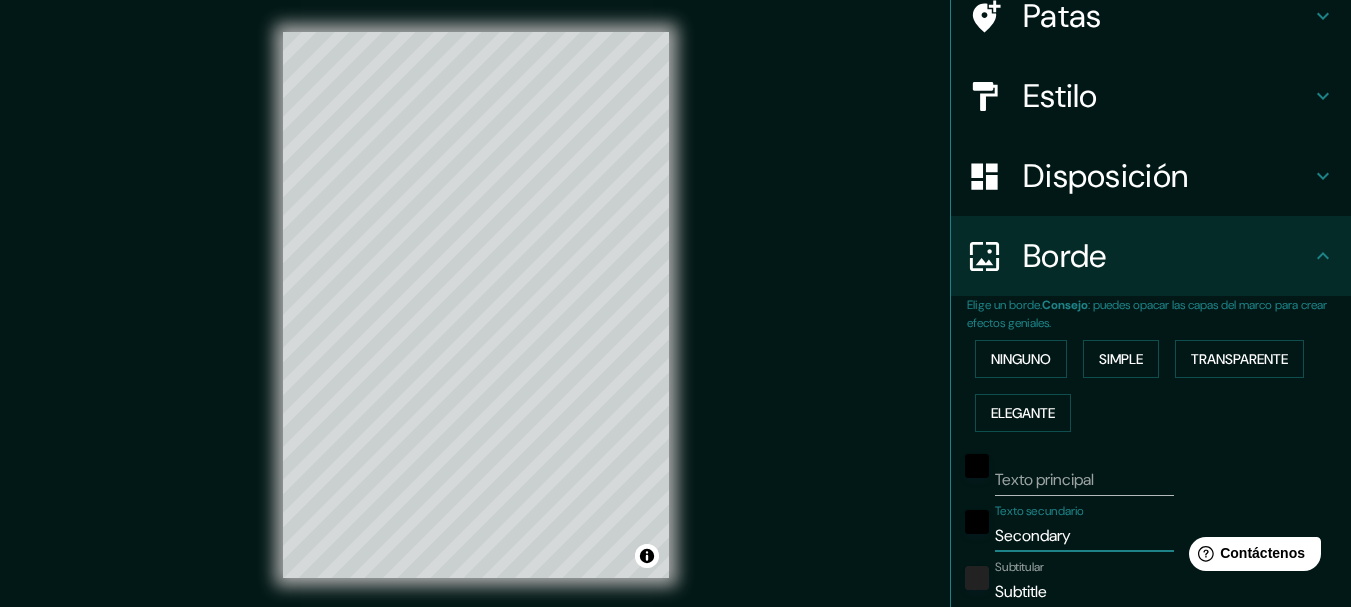 click on "Secondary" at bounding box center [1084, 536] 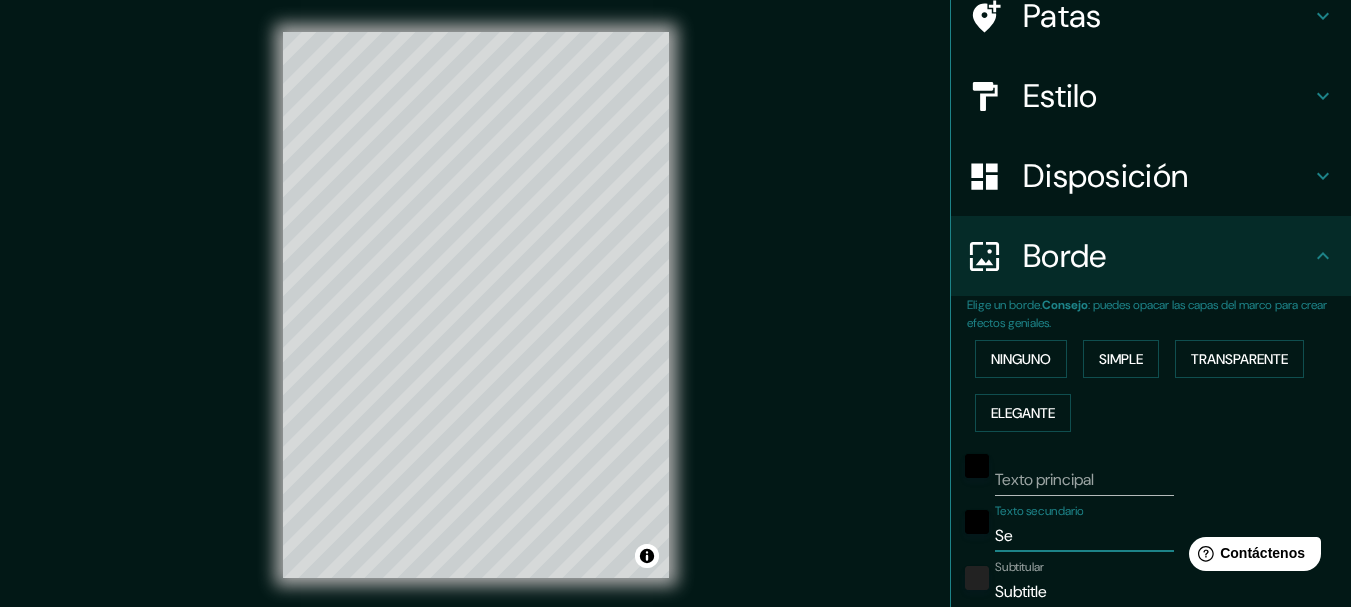 type on "S" 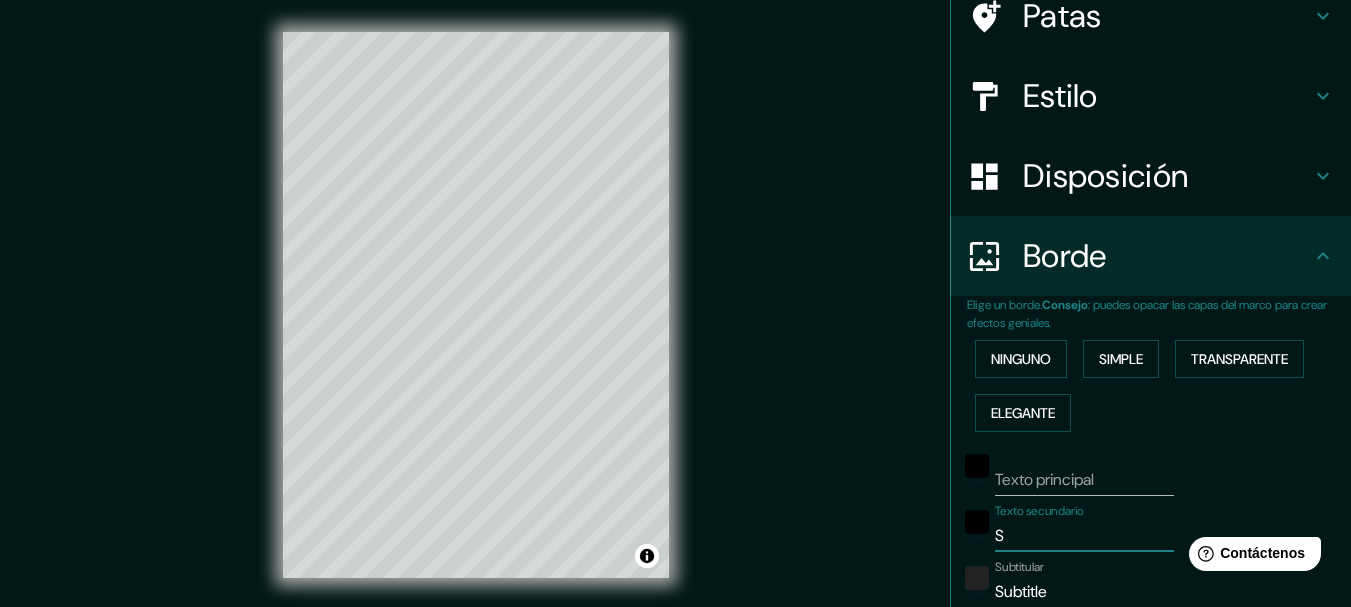 type 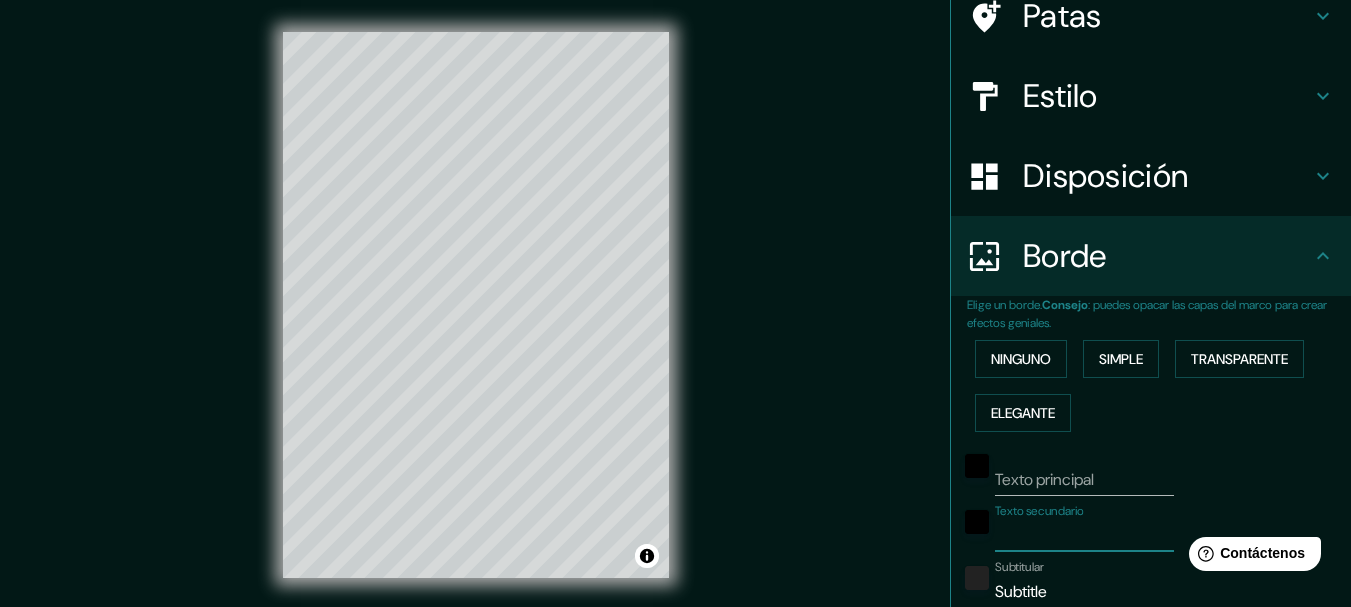 type on "154" 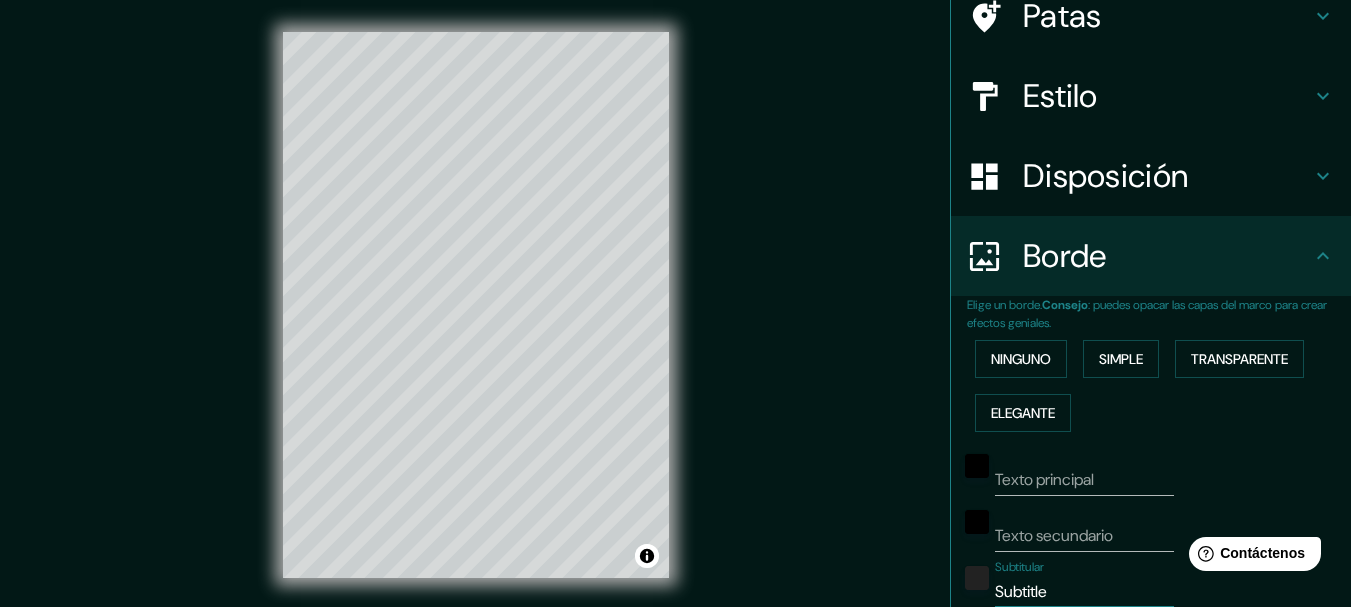 click on "Subtitle" at bounding box center [1084, 592] 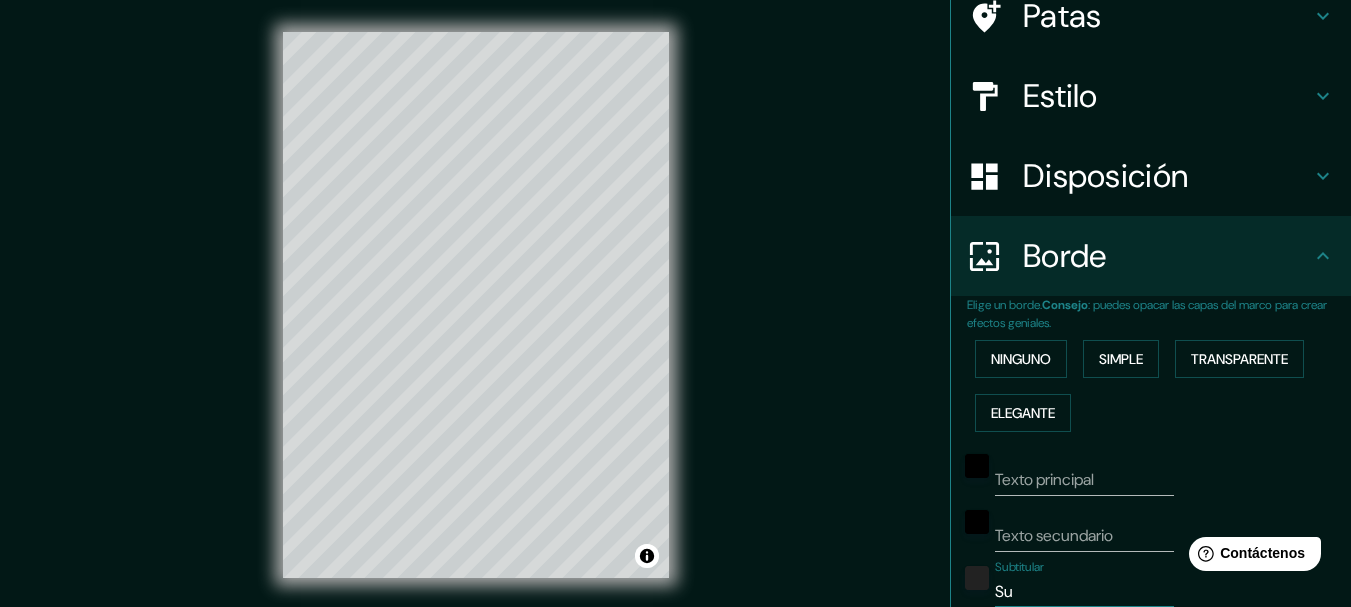 type on "S" 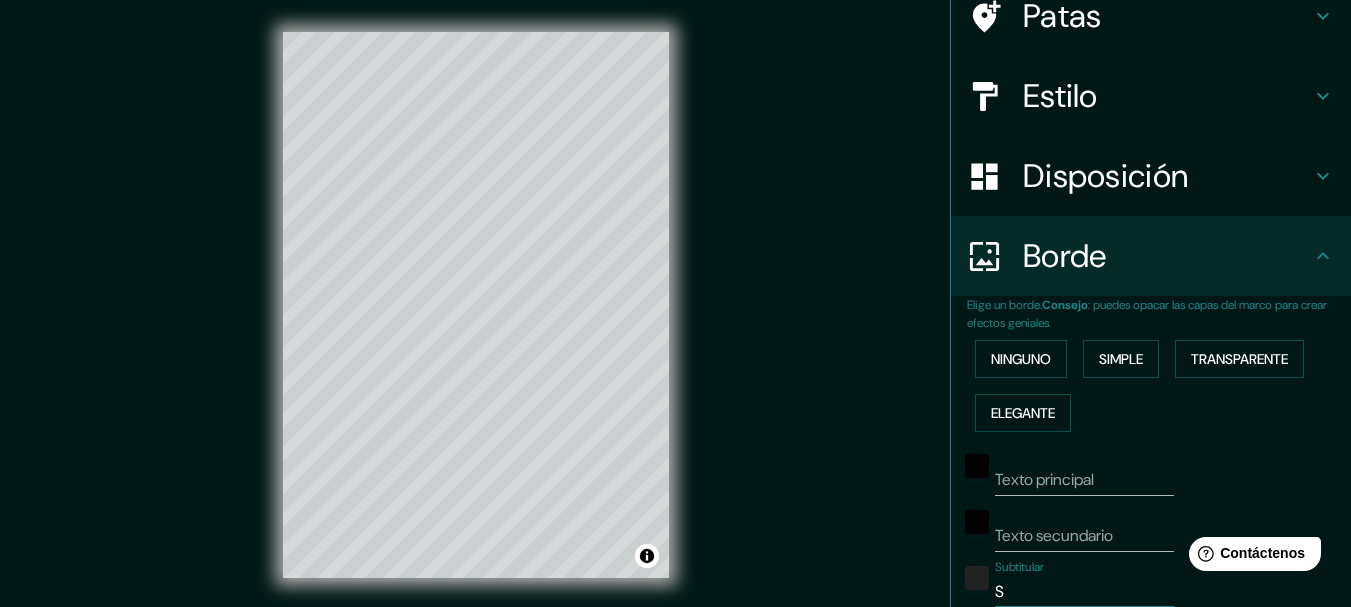 type 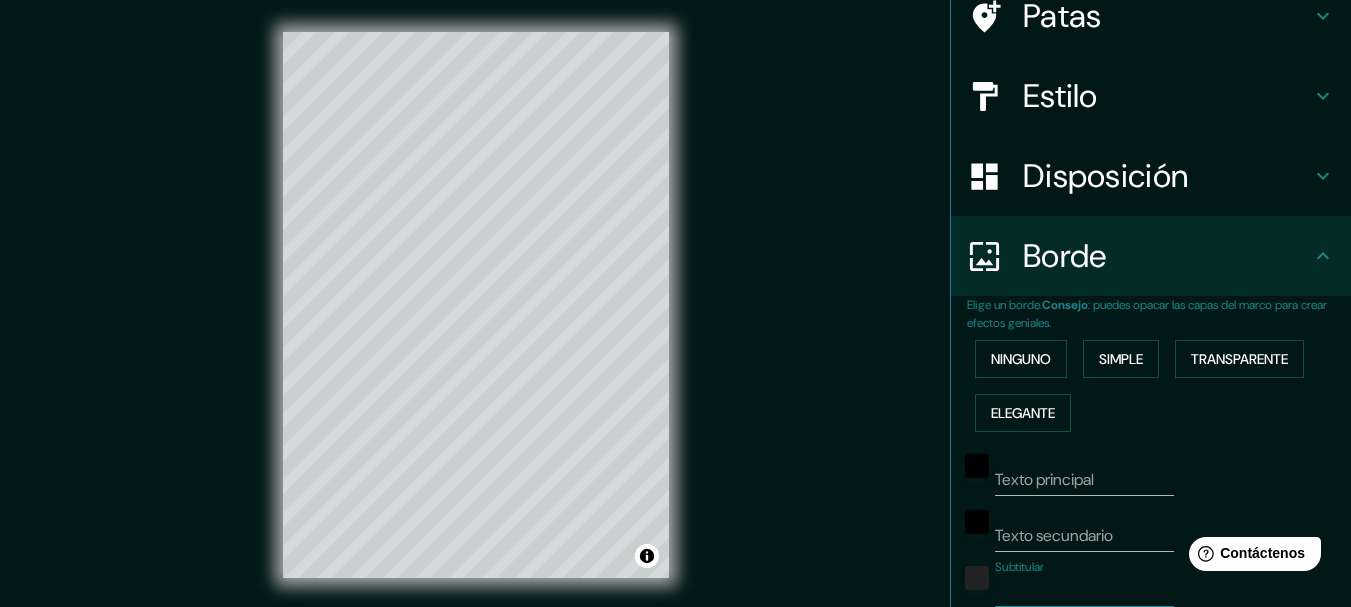 type on "154" 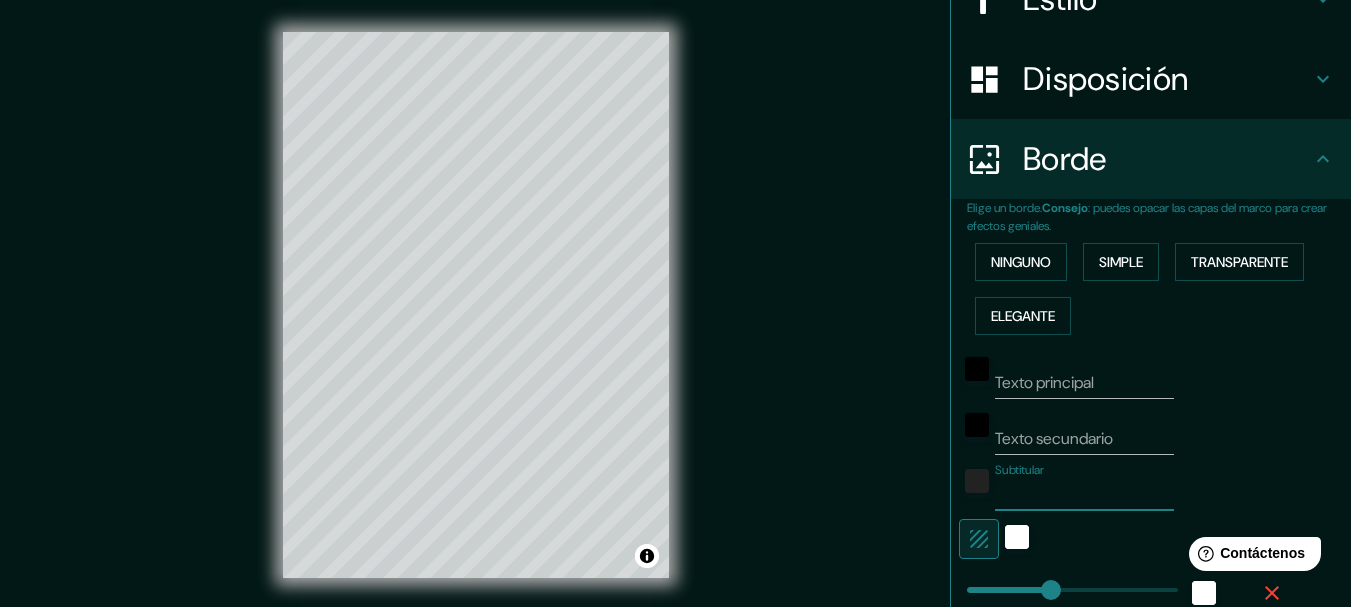 scroll, scrollTop: 136, scrollLeft: 0, axis: vertical 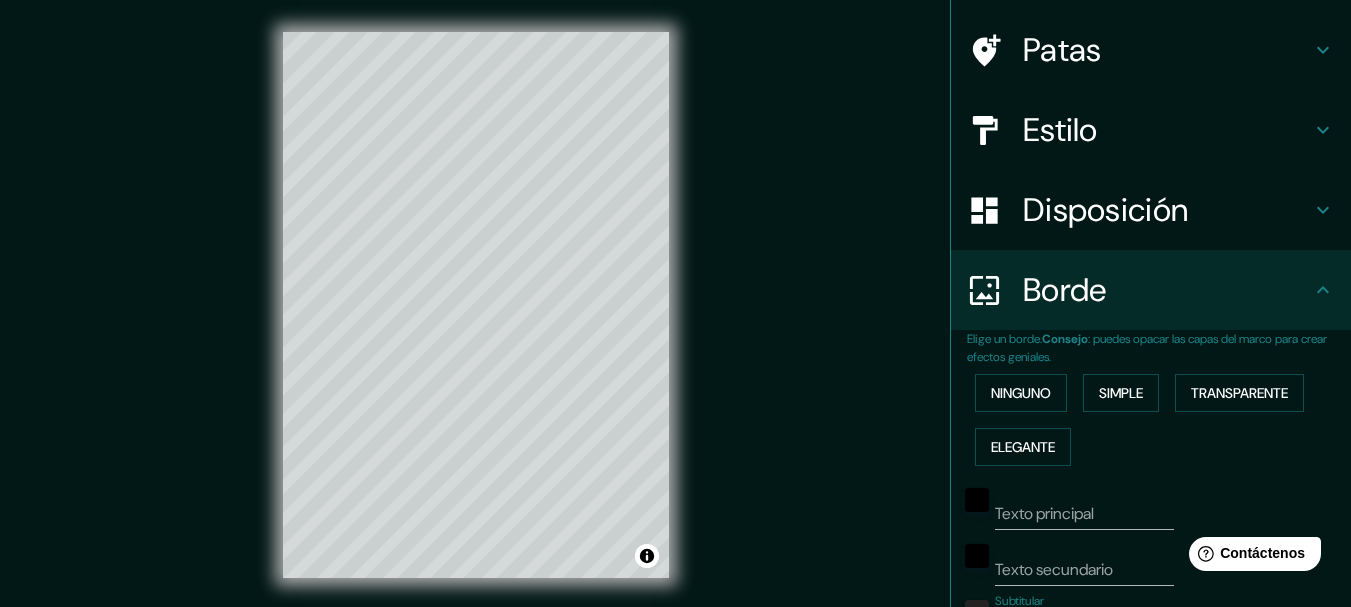 type 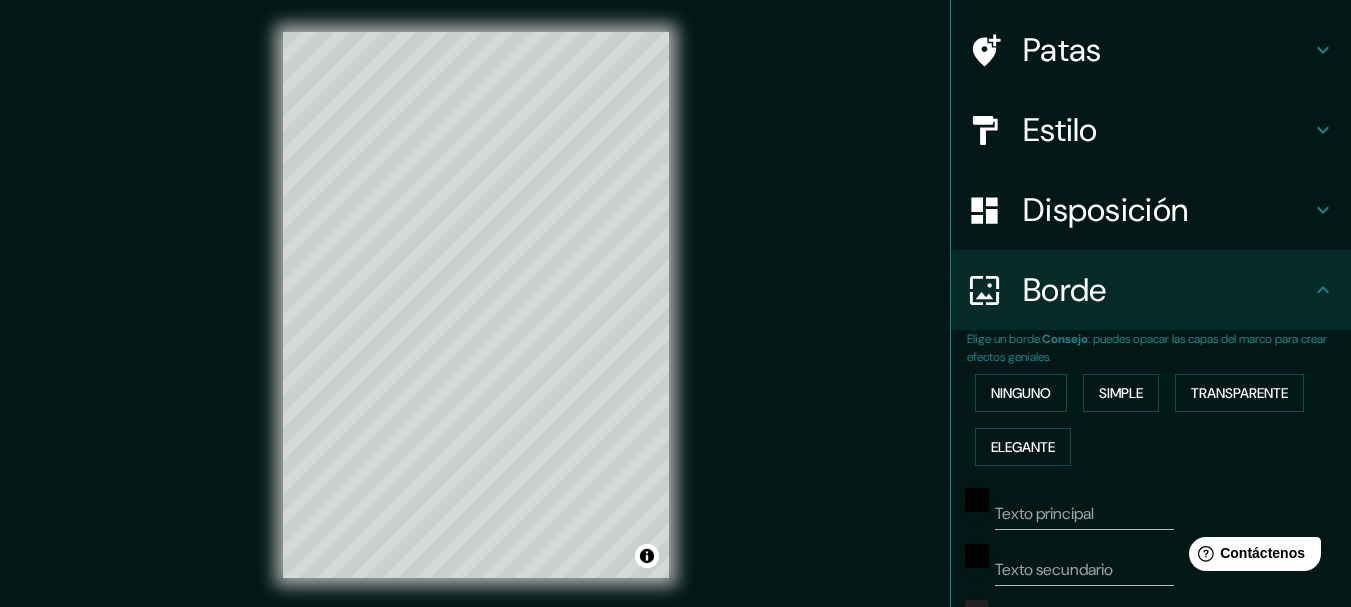 drag, startPoint x: 672, startPoint y: 400, endPoint x: 1157, endPoint y: 69, distance: 587.1848 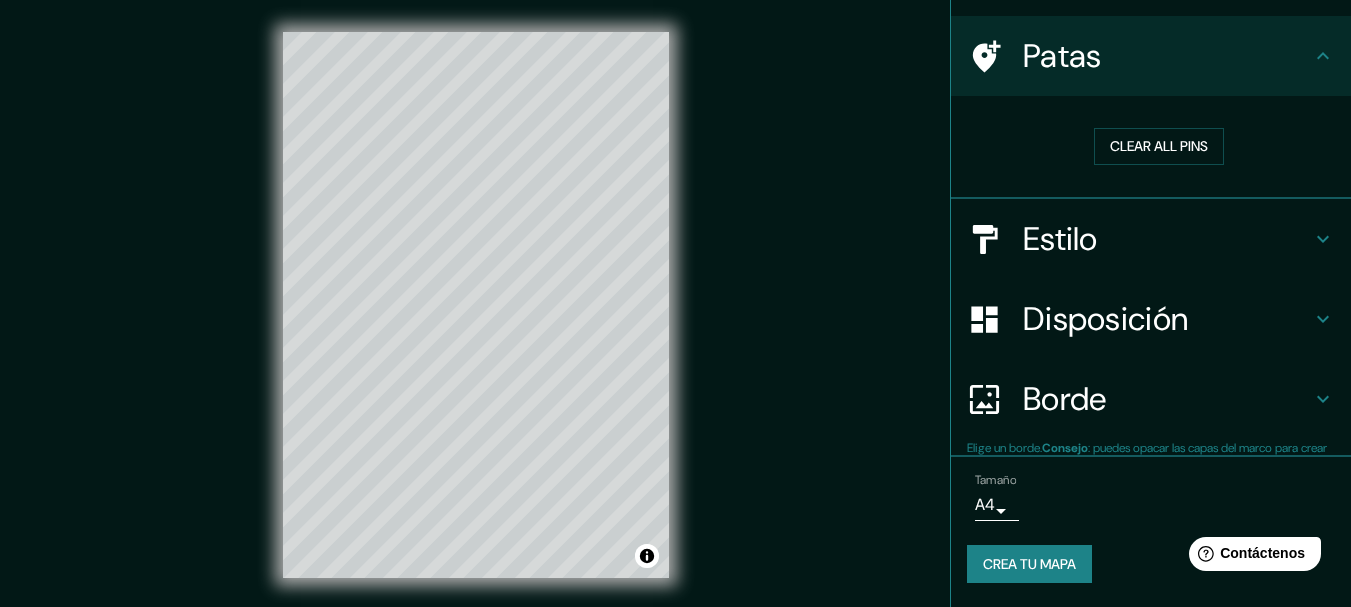 scroll, scrollTop: 129, scrollLeft: 0, axis: vertical 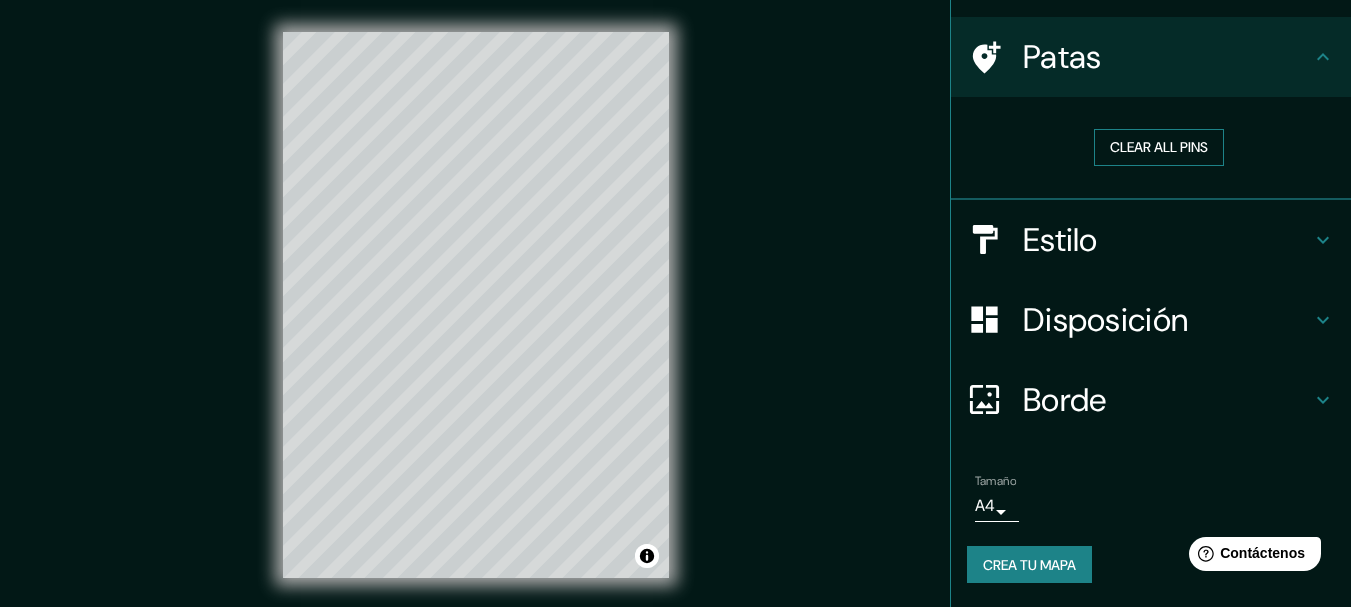click on "Clear all pins" at bounding box center (1159, 147) 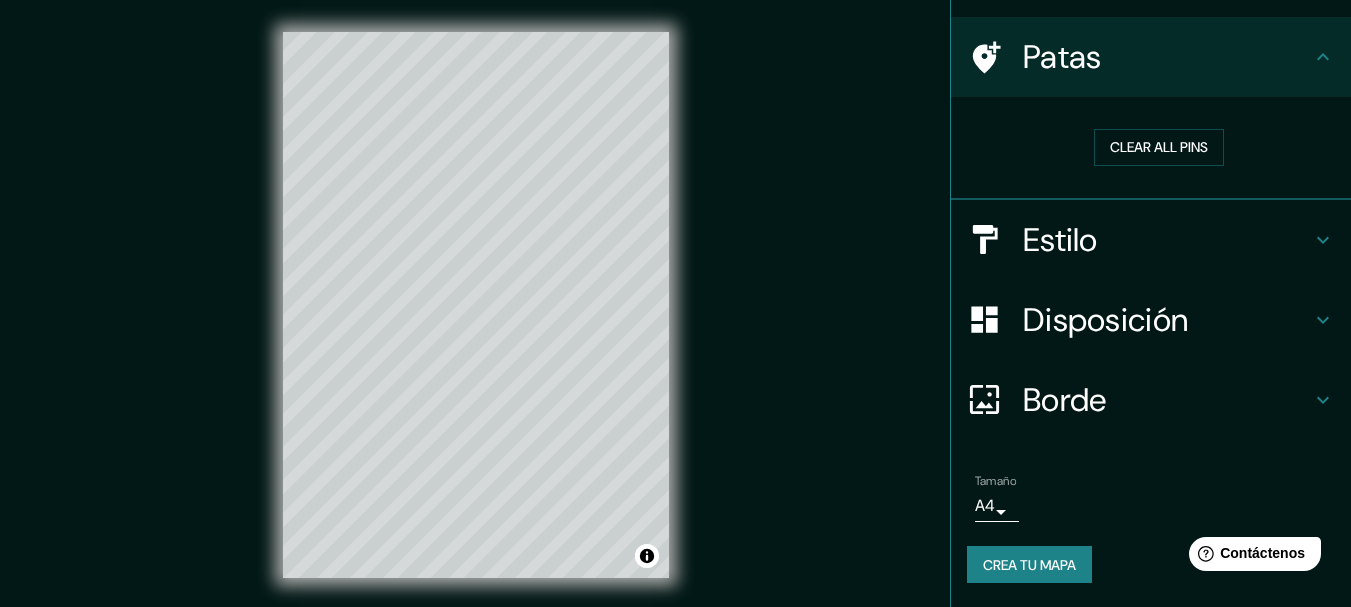 scroll, scrollTop: 0, scrollLeft: 0, axis: both 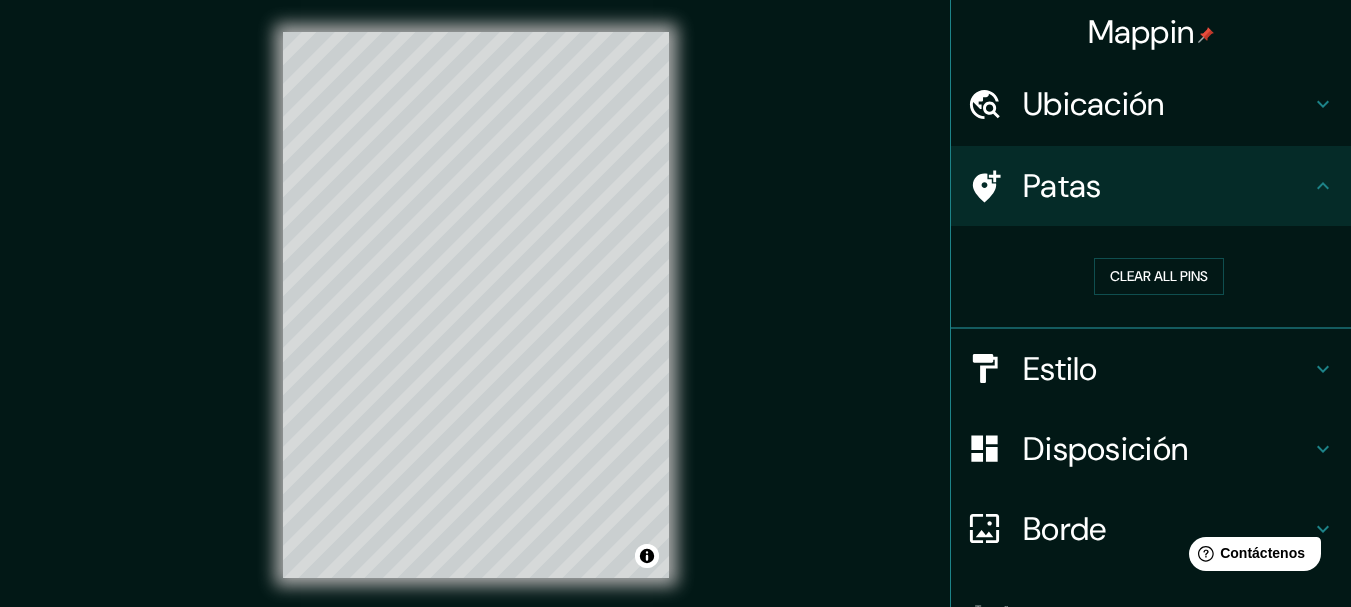 click 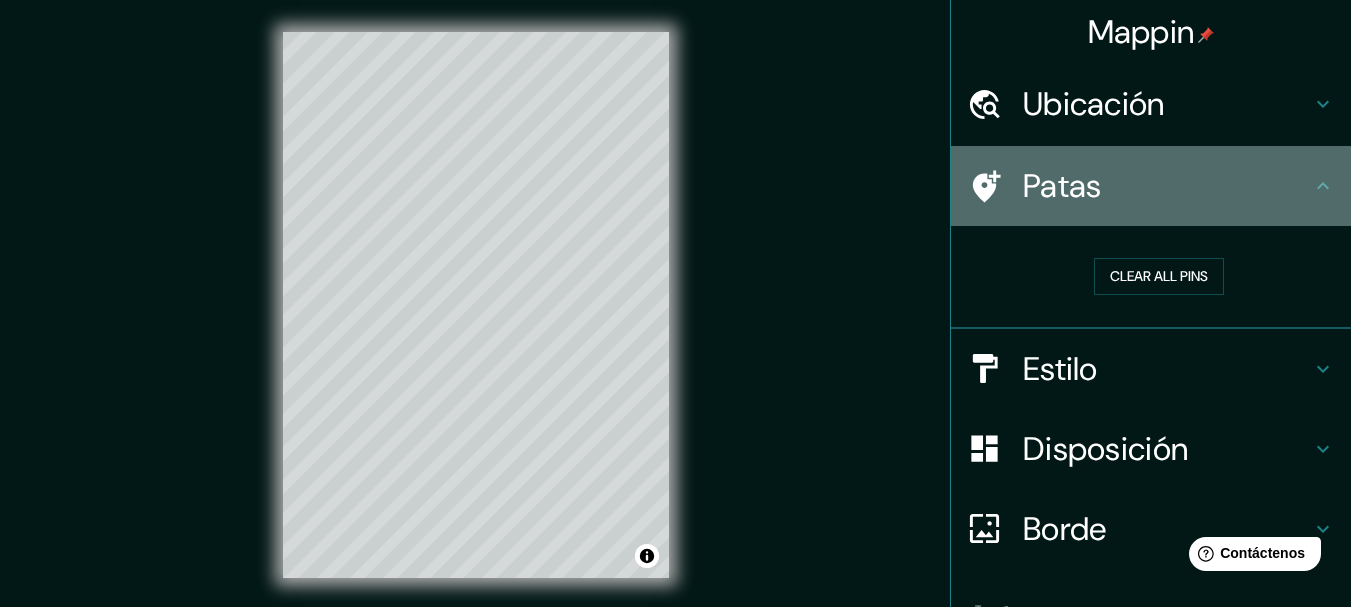 click 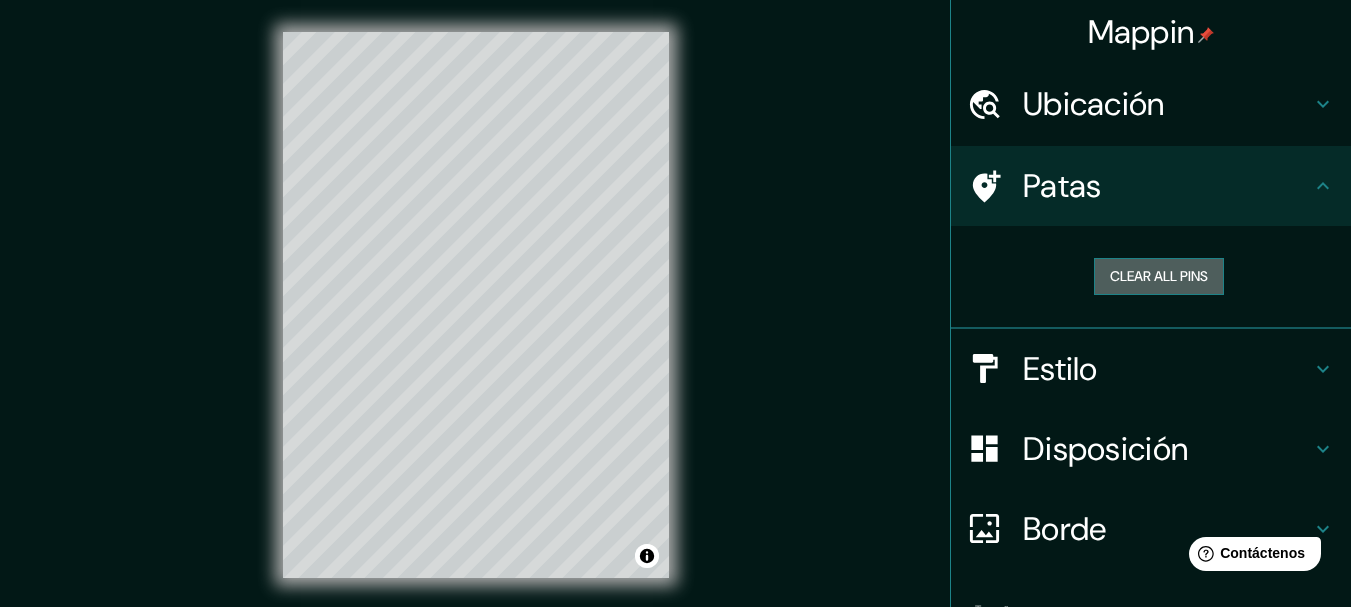click on "Clear all pins" at bounding box center [1159, 276] 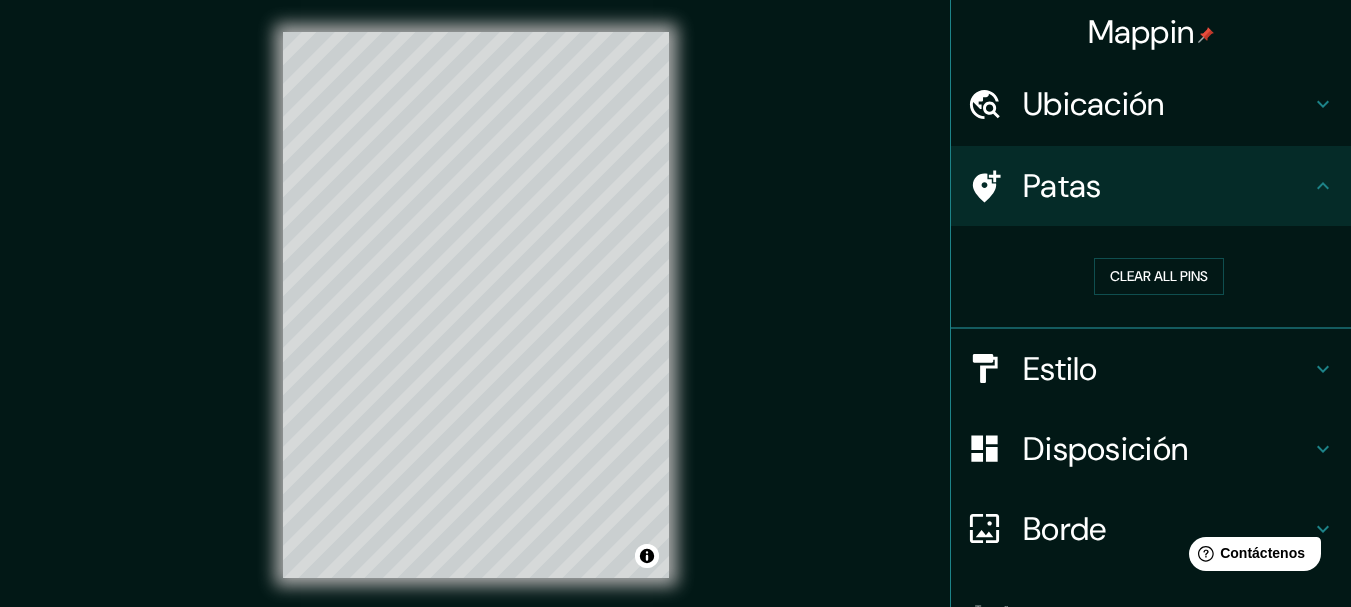 click 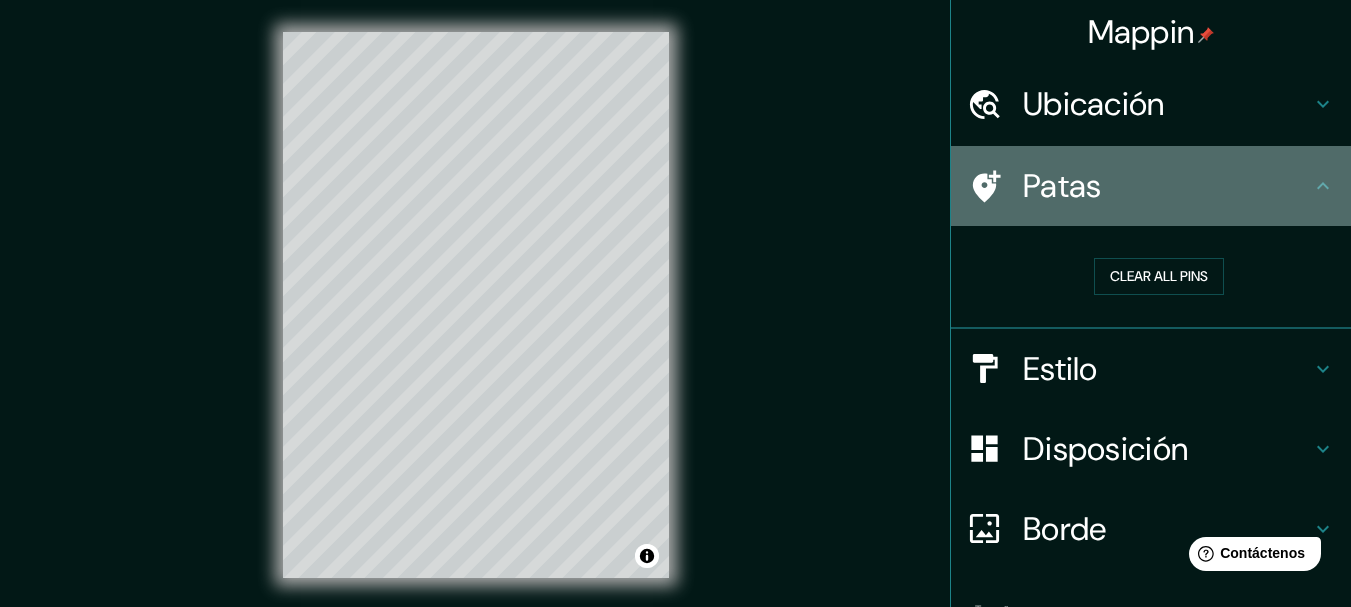 click 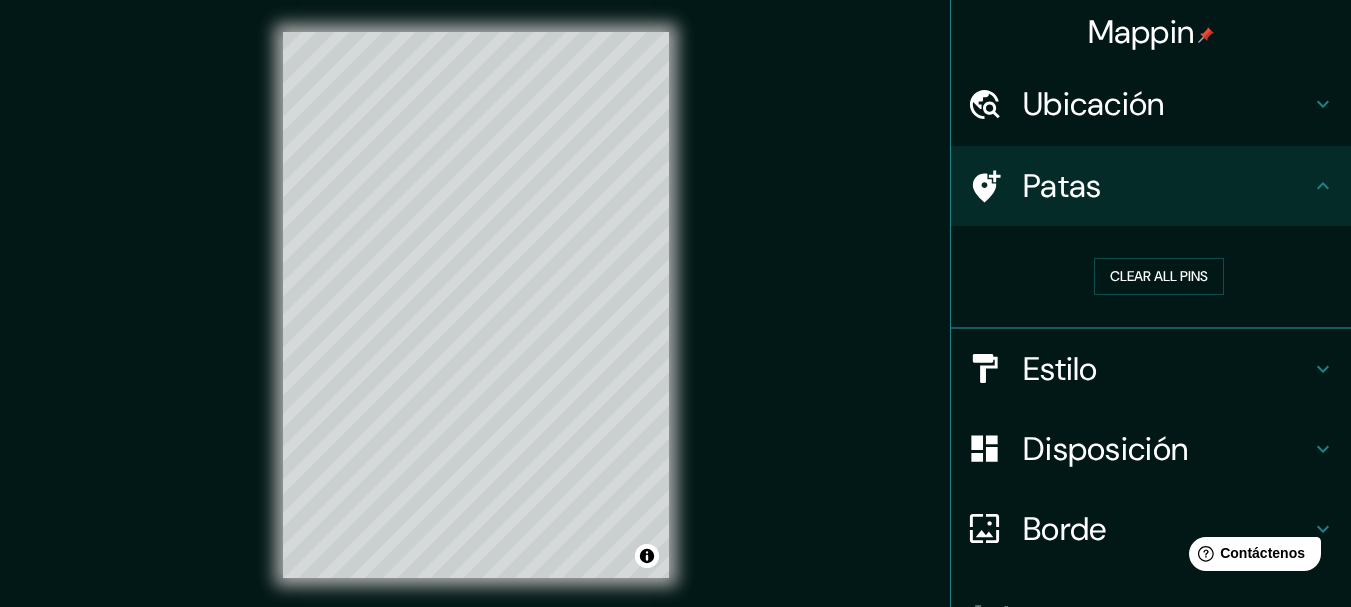 drag, startPoint x: 977, startPoint y: 180, endPoint x: 725, endPoint y: 236, distance: 258.14725 